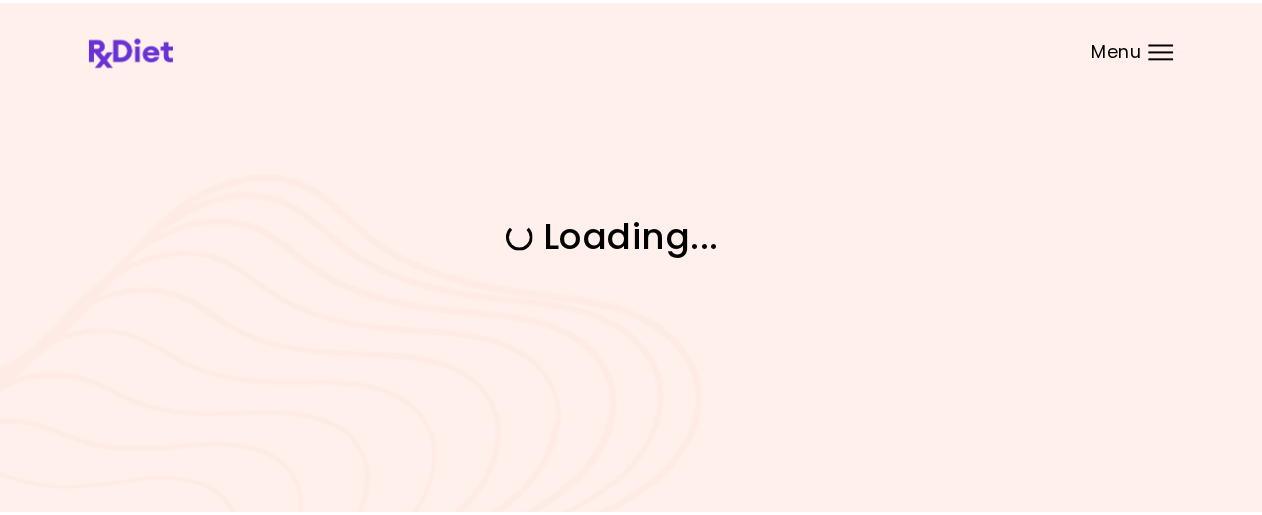 scroll, scrollTop: 0, scrollLeft: 0, axis: both 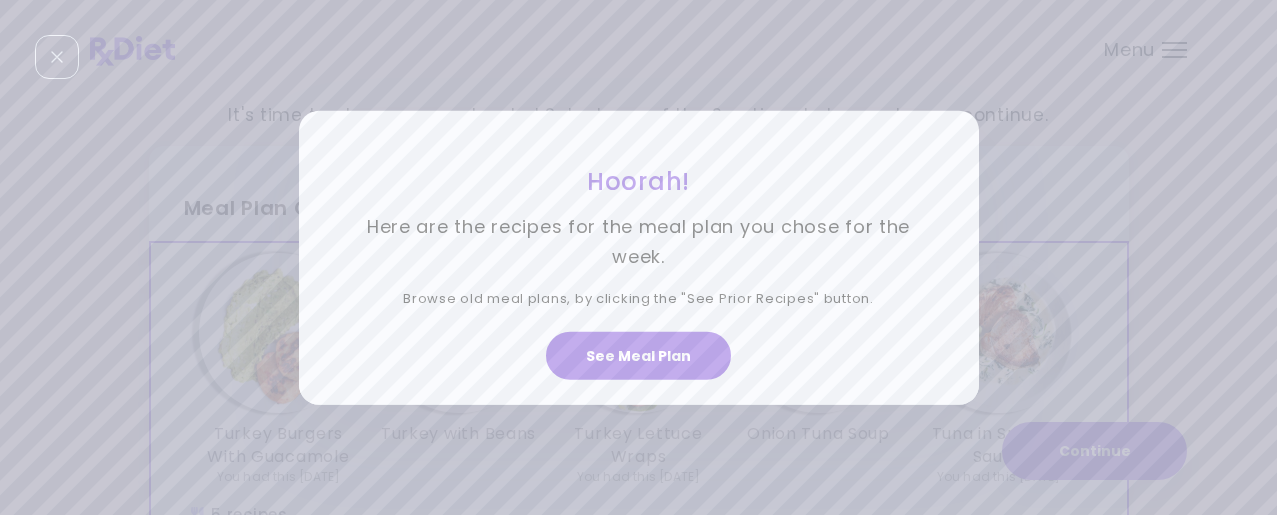drag, startPoint x: 698, startPoint y: 356, endPoint x: 721, endPoint y: 352, distance: 23.345236 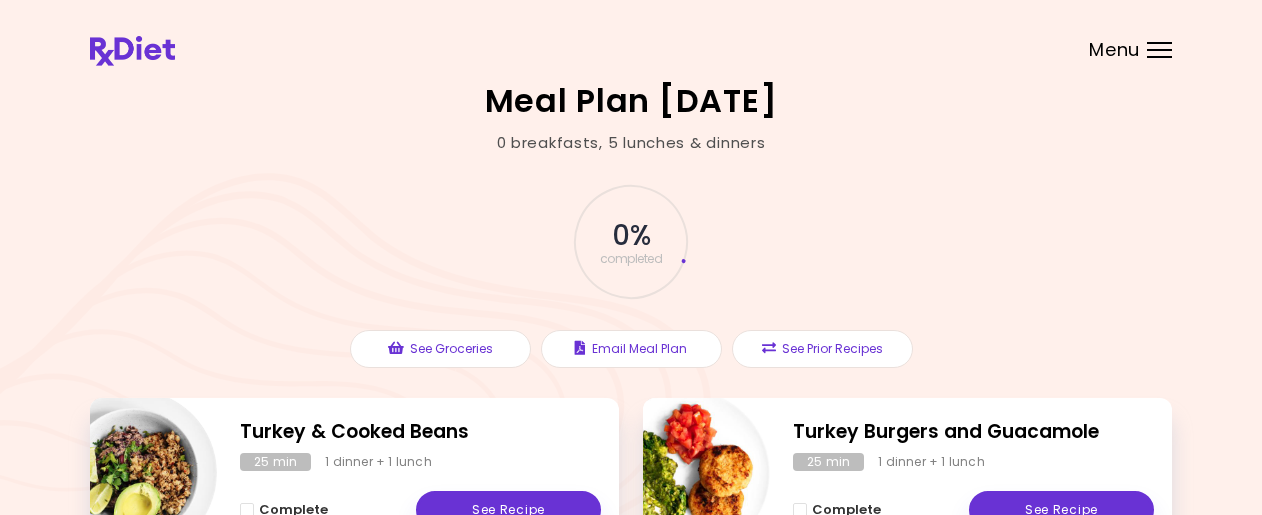 click on "Menu" at bounding box center (1159, 50) 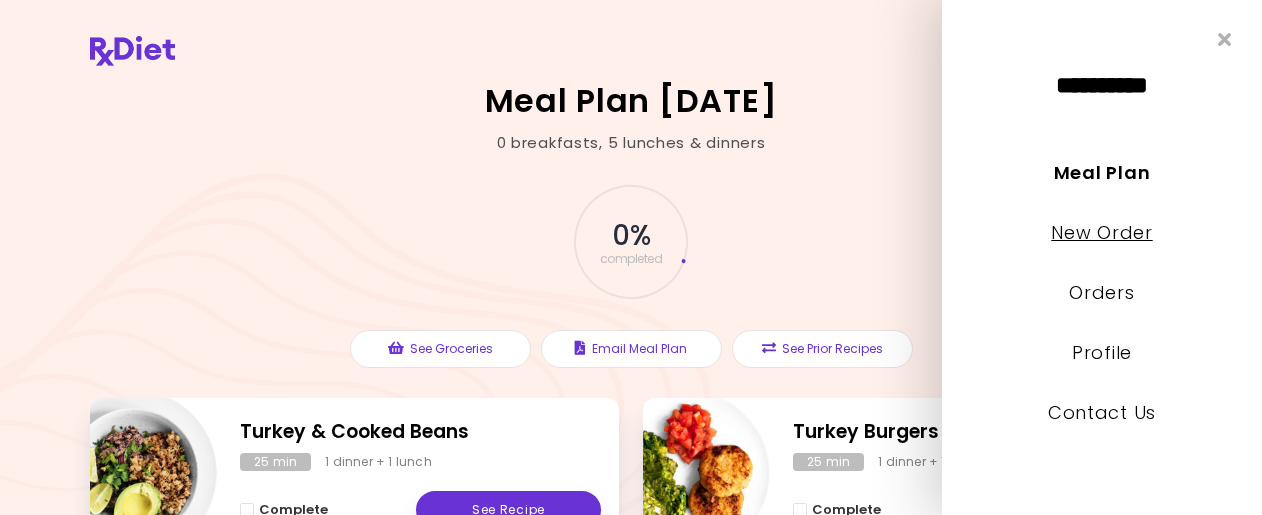 click on "New Order" at bounding box center (1101, 232) 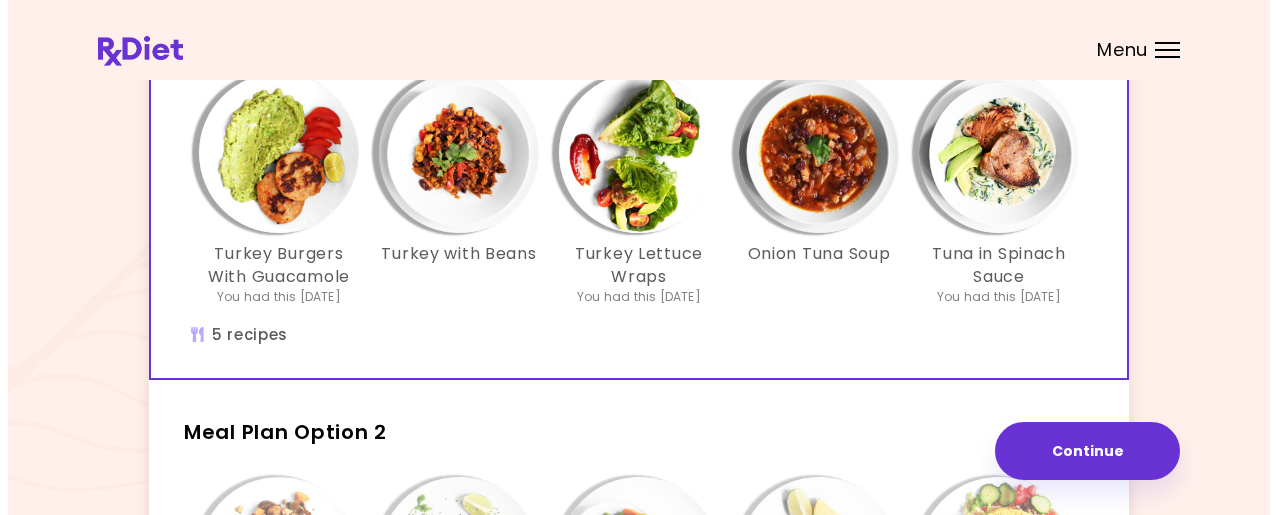 scroll, scrollTop: 170, scrollLeft: 0, axis: vertical 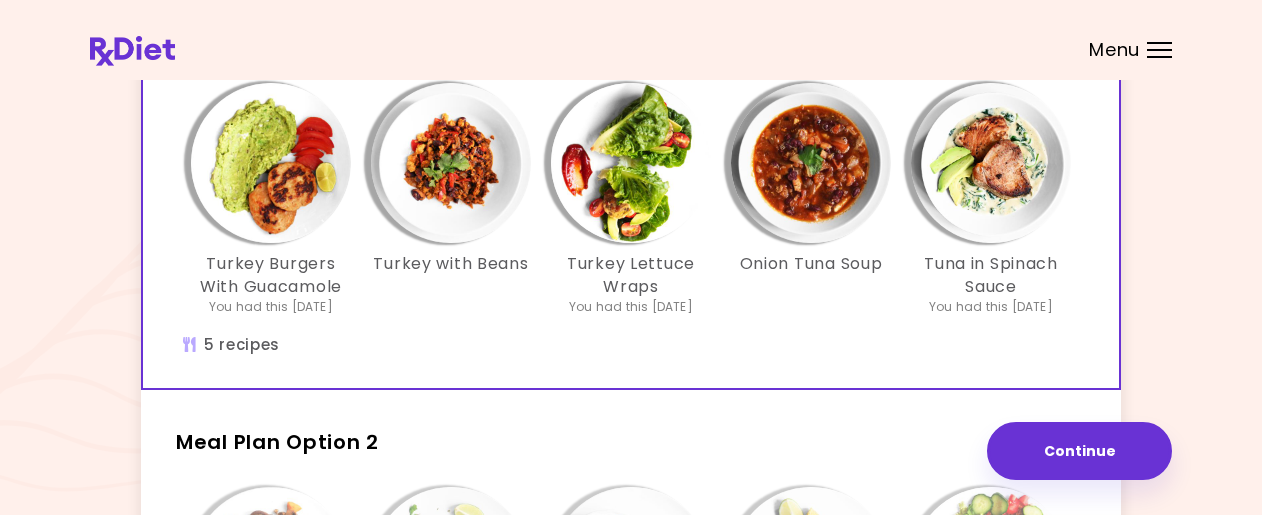 click at bounding box center (811, 163) 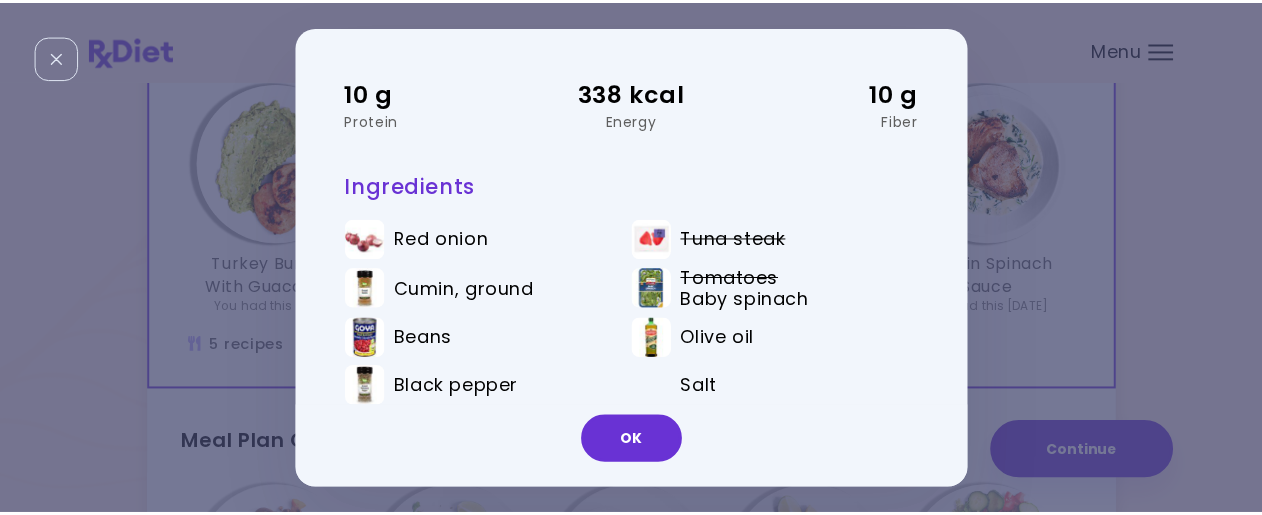 scroll, scrollTop: 174, scrollLeft: 0, axis: vertical 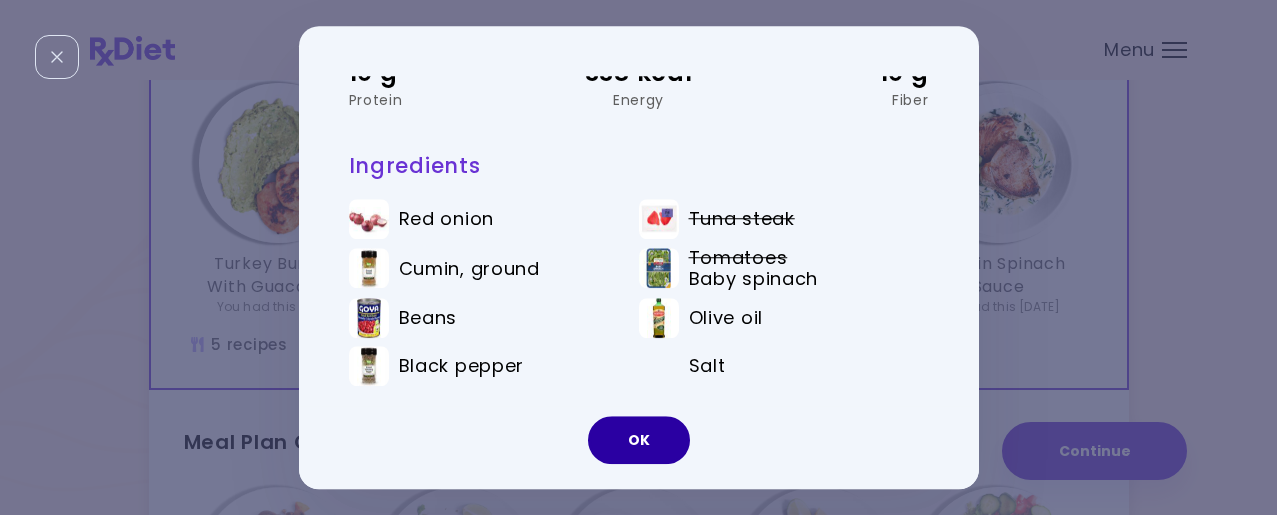 click on "OK" at bounding box center (639, 440) 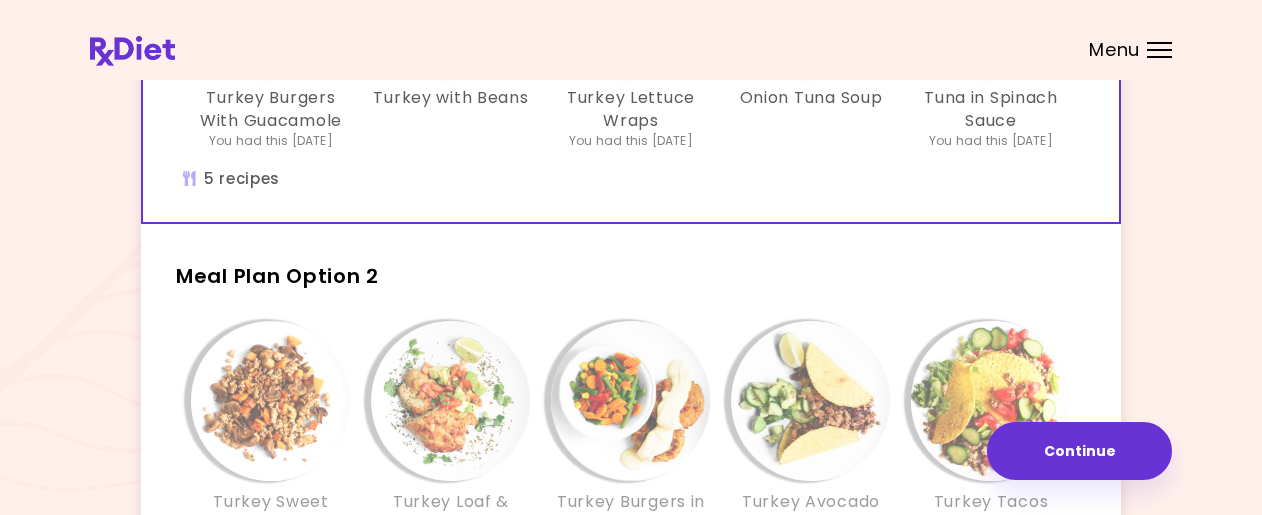 scroll, scrollTop: 427, scrollLeft: 0, axis: vertical 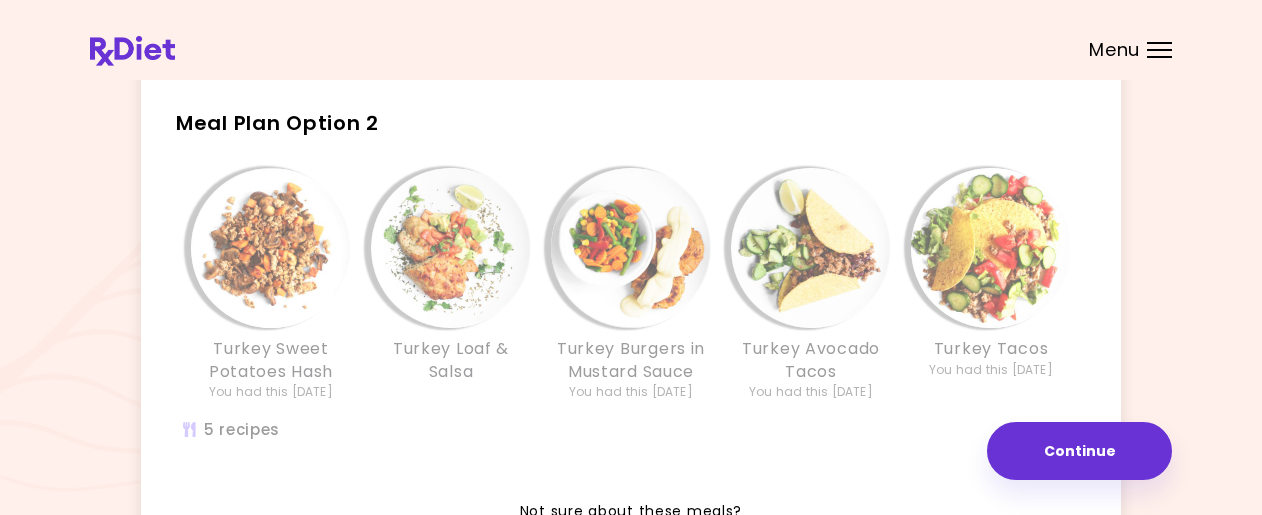 click at bounding box center [271, 248] 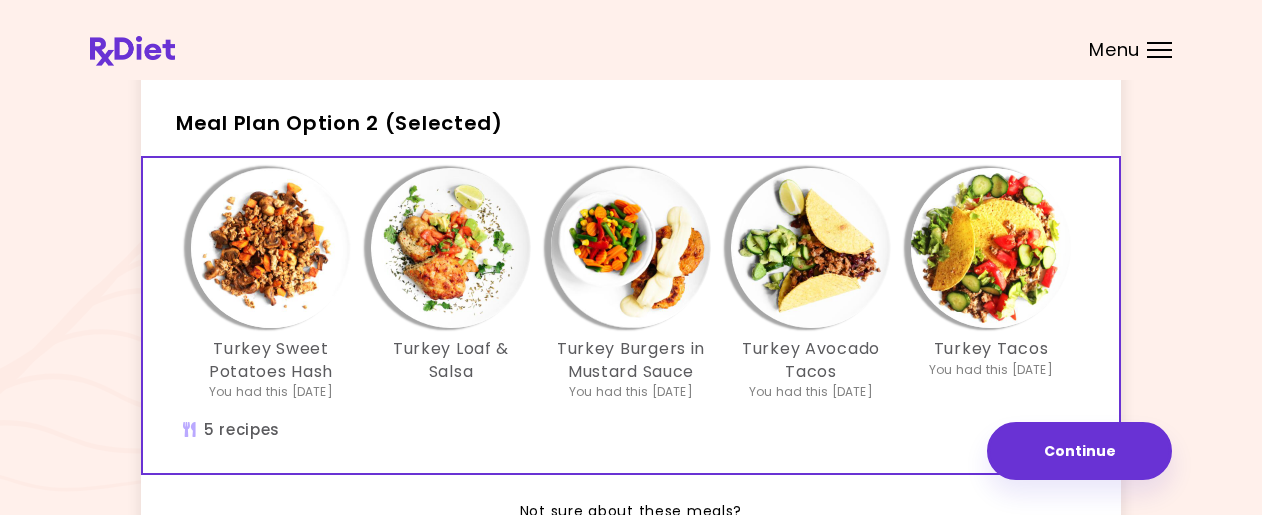 click at bounding box center [271, 248] 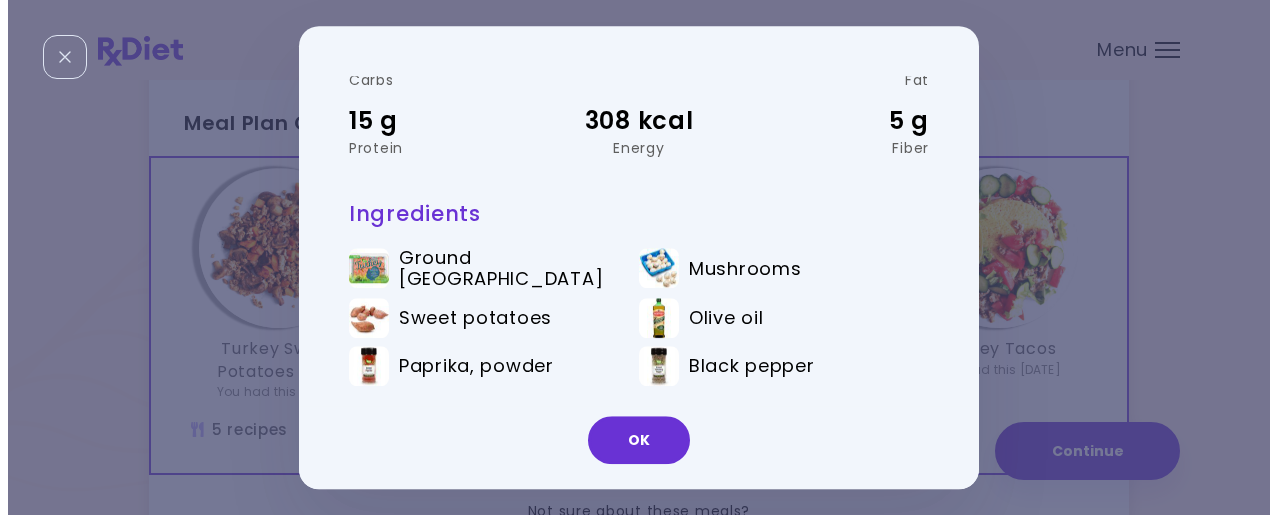 scroll, scrollTop: 0, scrollLeft: 0, axis: both 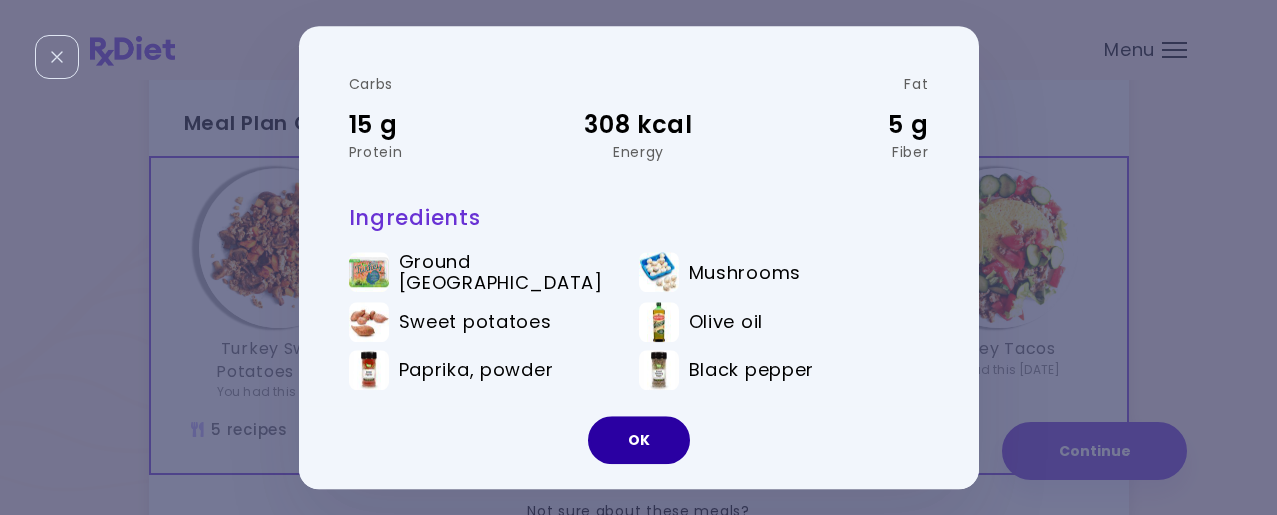 click on "OK" at bounding box center (639, 440) 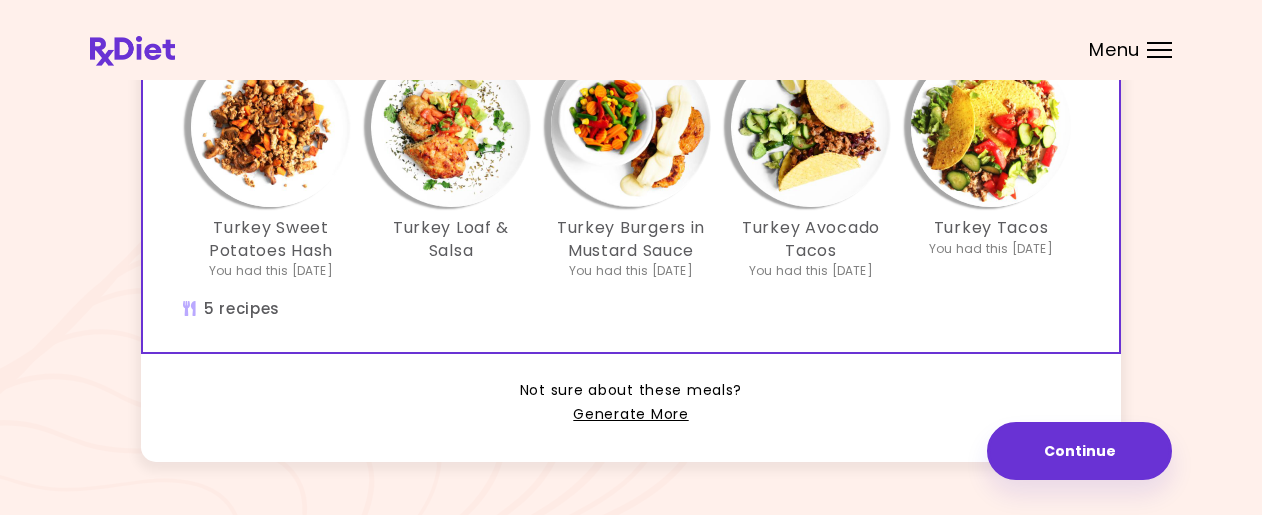 scroll, scrollTop: 590, scrollLeft: 0, axis: vertical 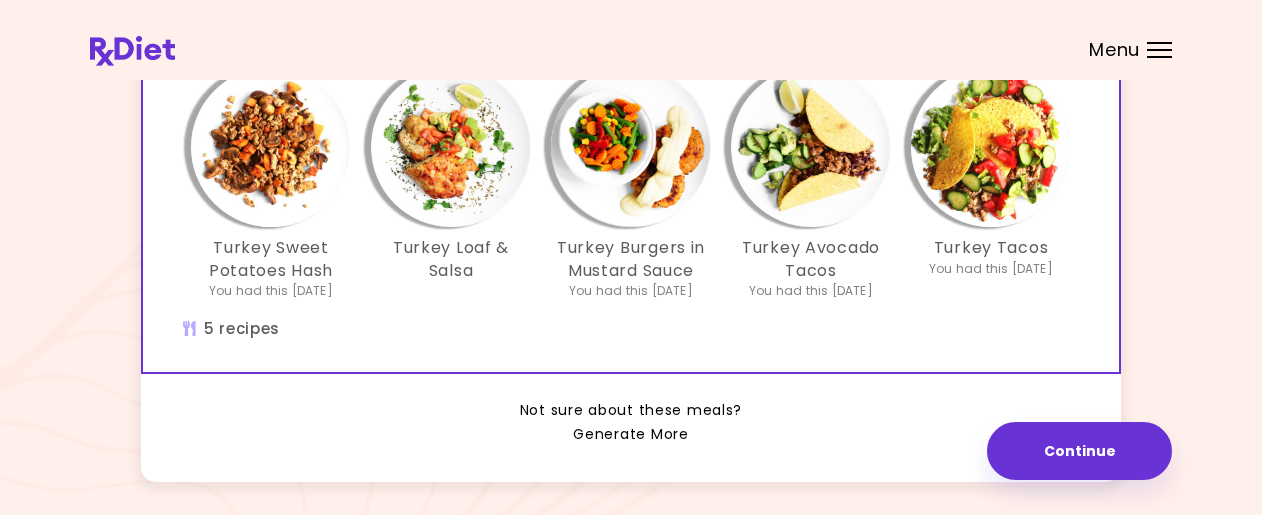click on "Generate More" at bounding box center [630, 435] 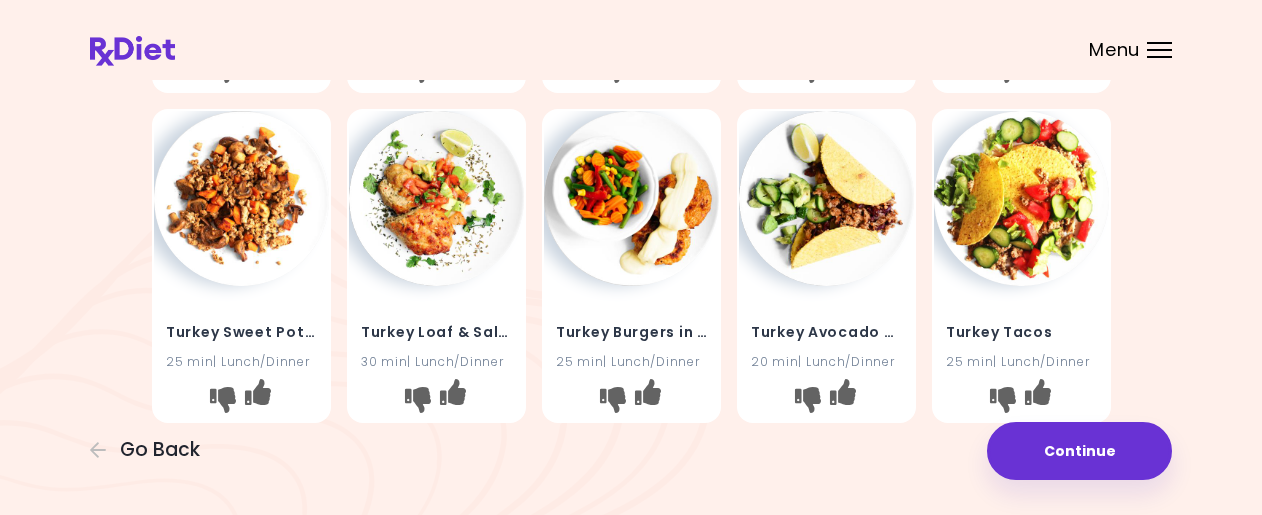 scroll, scrollTop: 0, scrollLeft: 0, axis: both 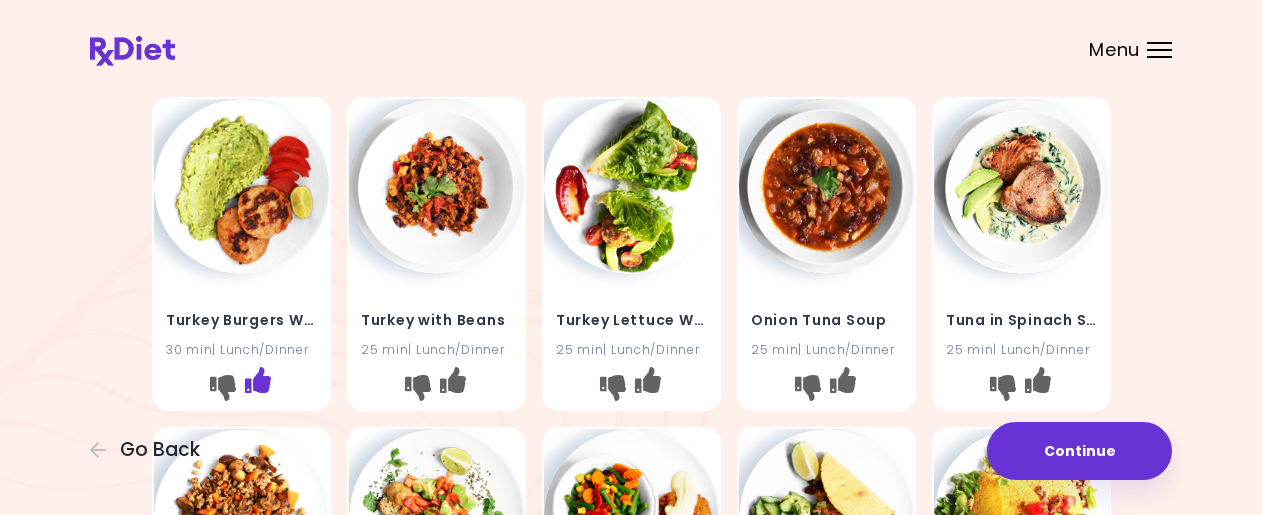 click at bounding box center (257, 380) 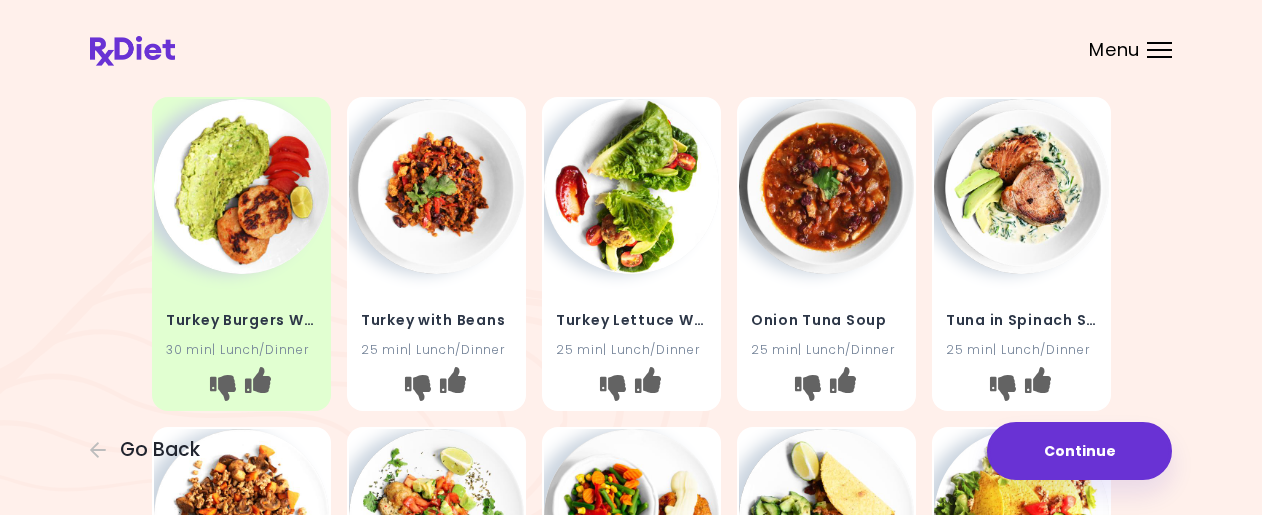 click at bounding box center [436, 390] 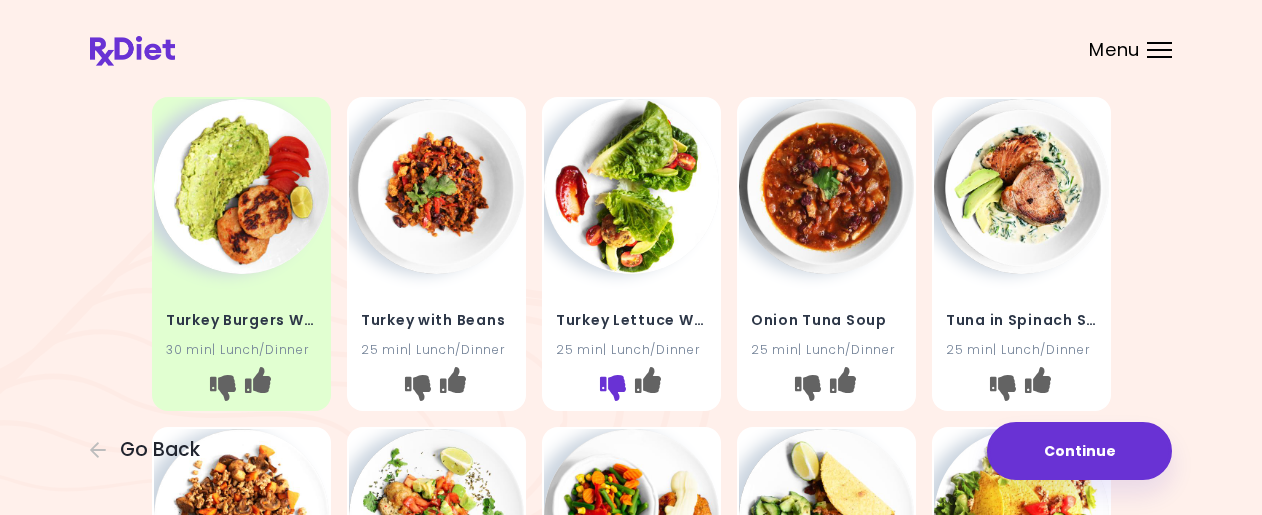 click at bounding box center (612, 388) 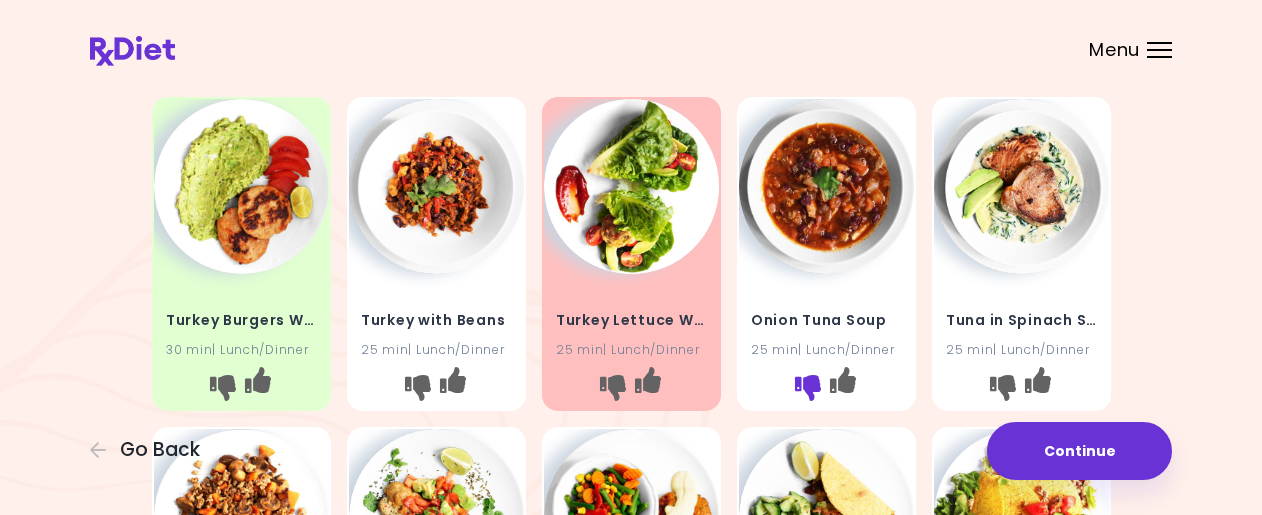 click at bounding box center (807, 388) 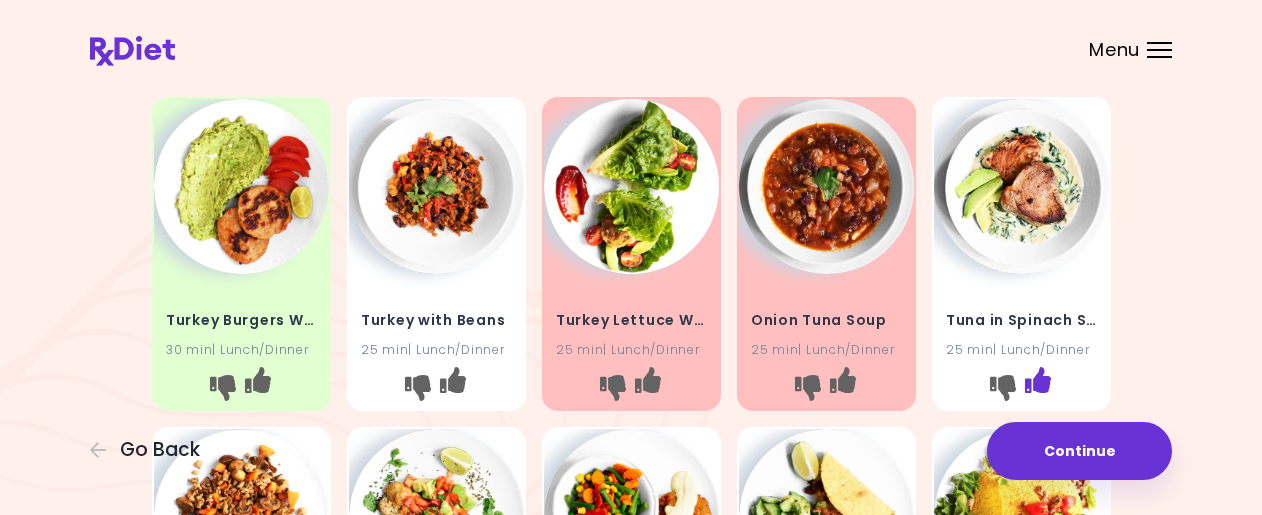 click at bounding box center (1037, 380) 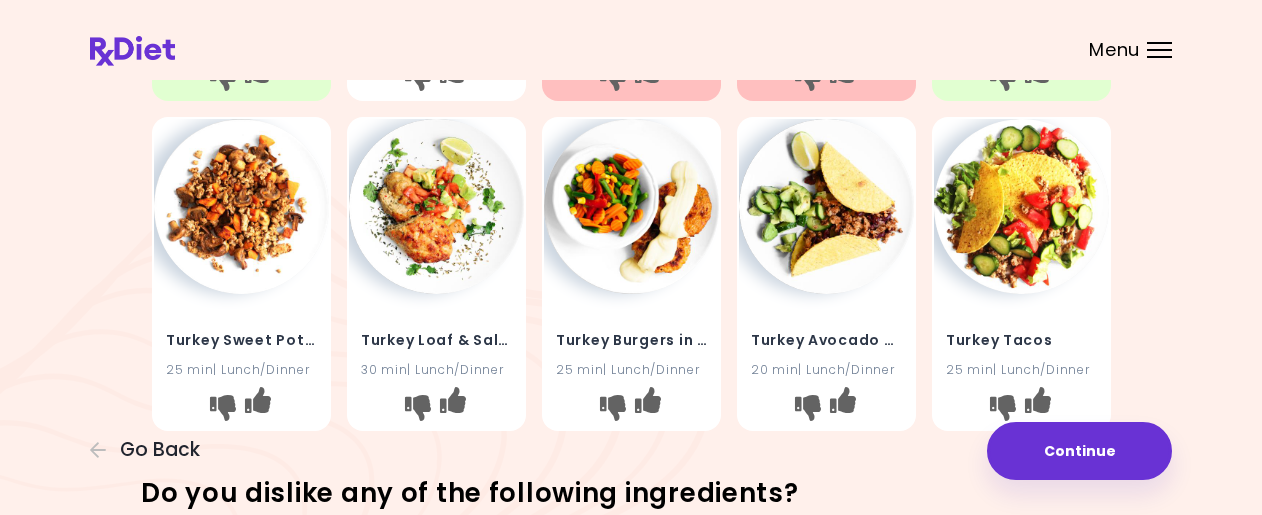 scroll, scrollTop: 379, scrollLeft: 0, axis: vertical 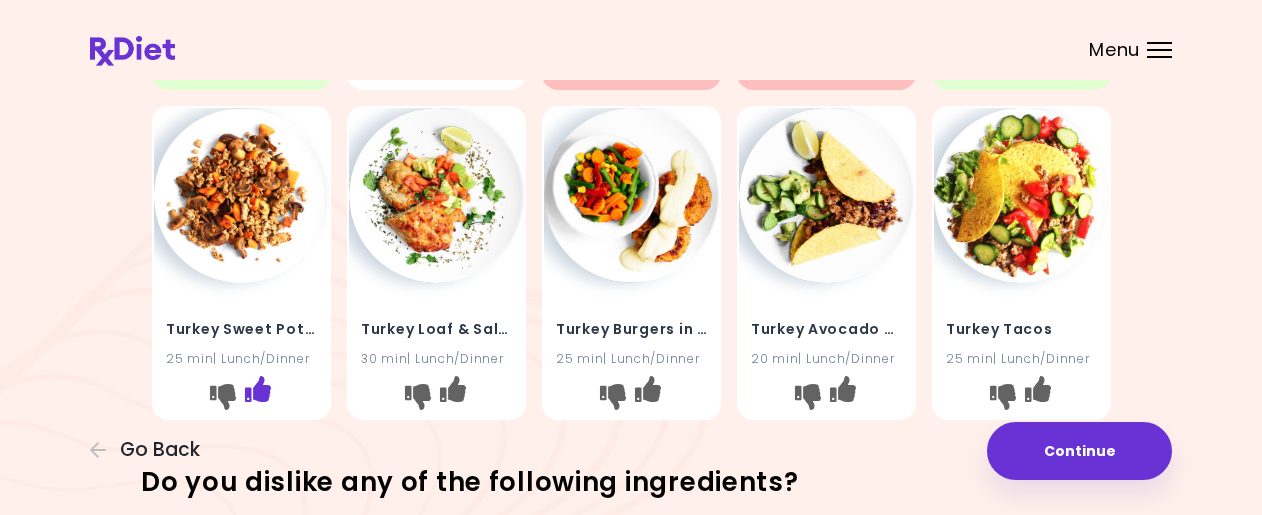 click at bounding box center (257, 388) 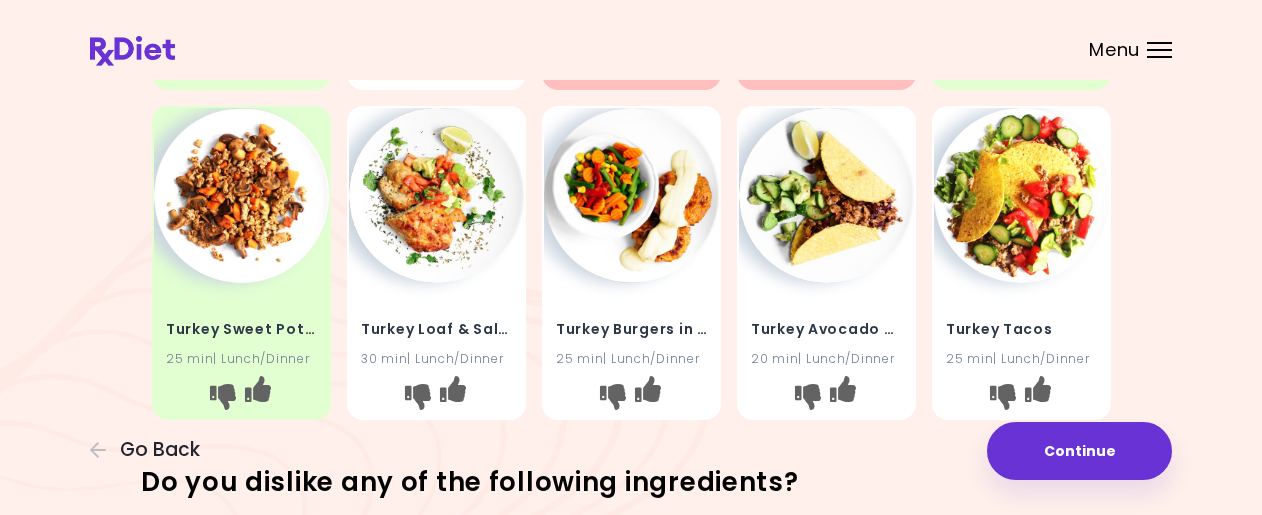 click at bounding box center (631, 195) 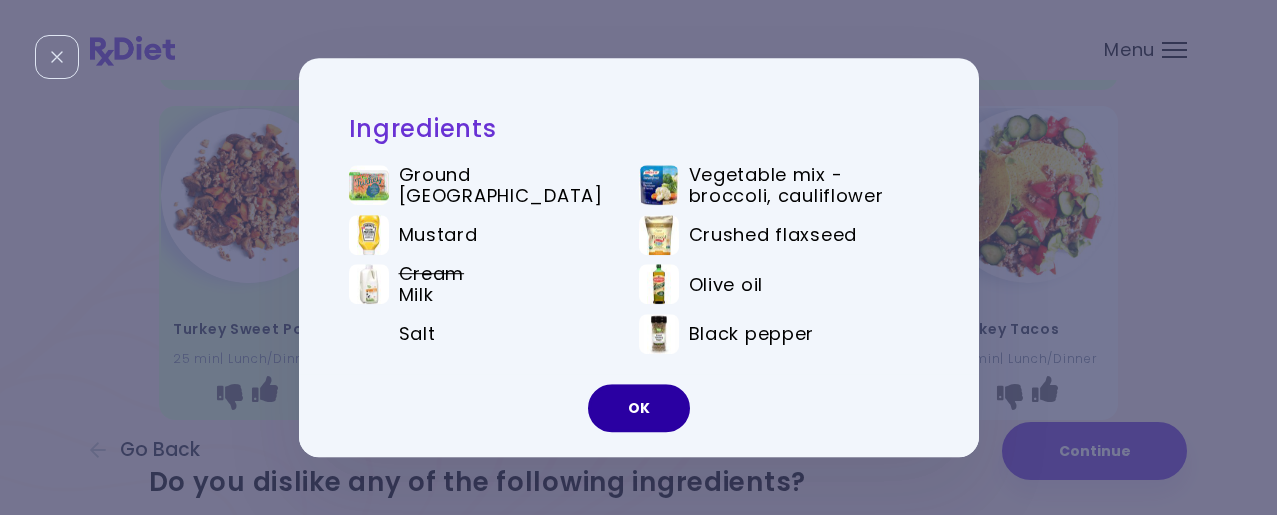 click on "OK" at bounding box center (639, 408) 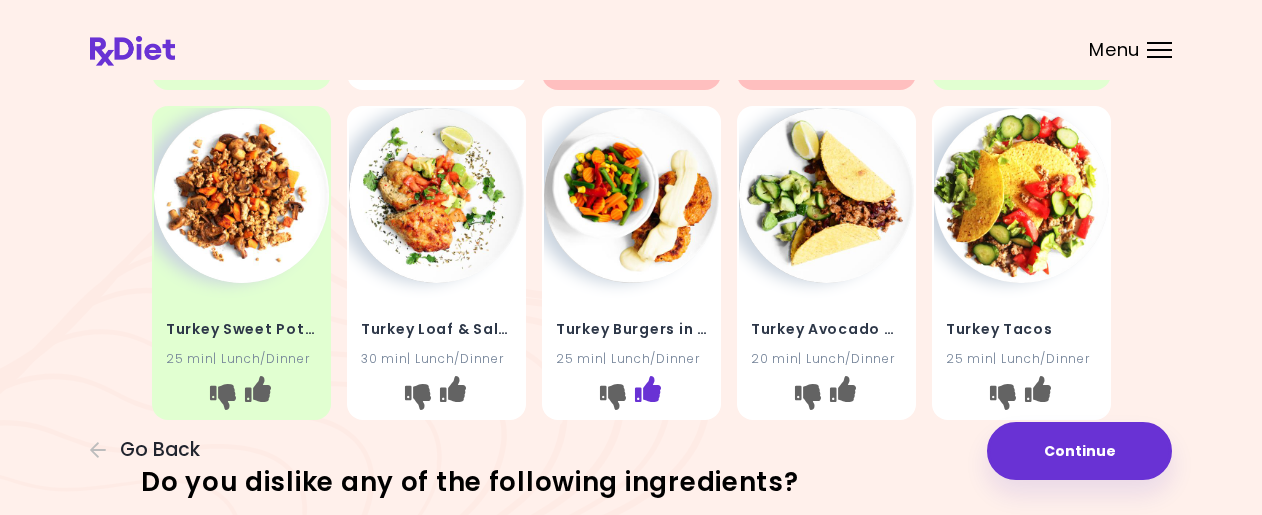 click at bounding box center (647, 388) 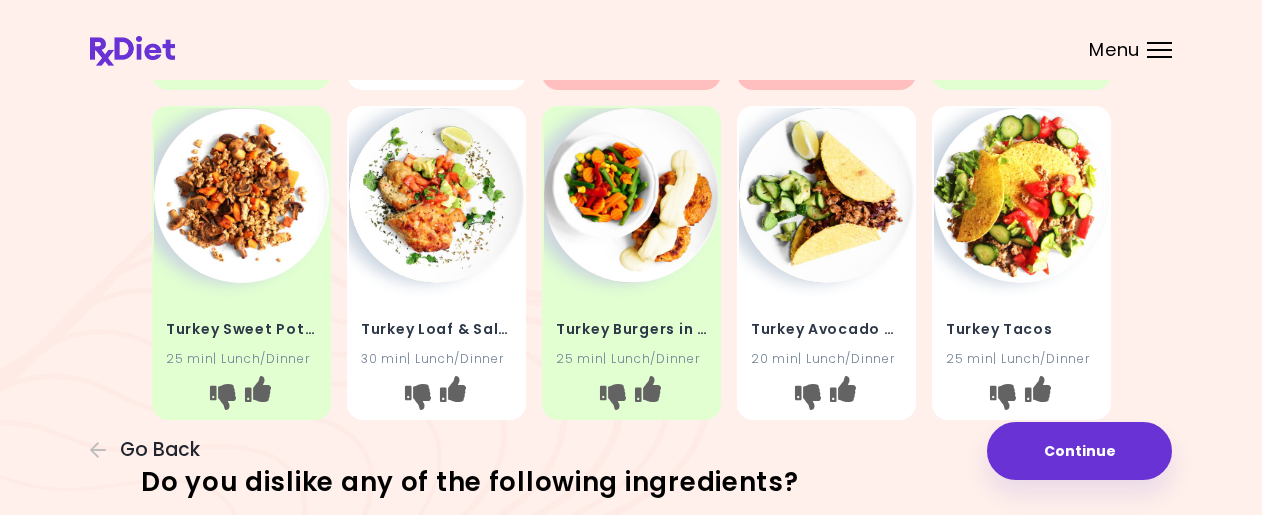 click at bounding box center [826, 195] 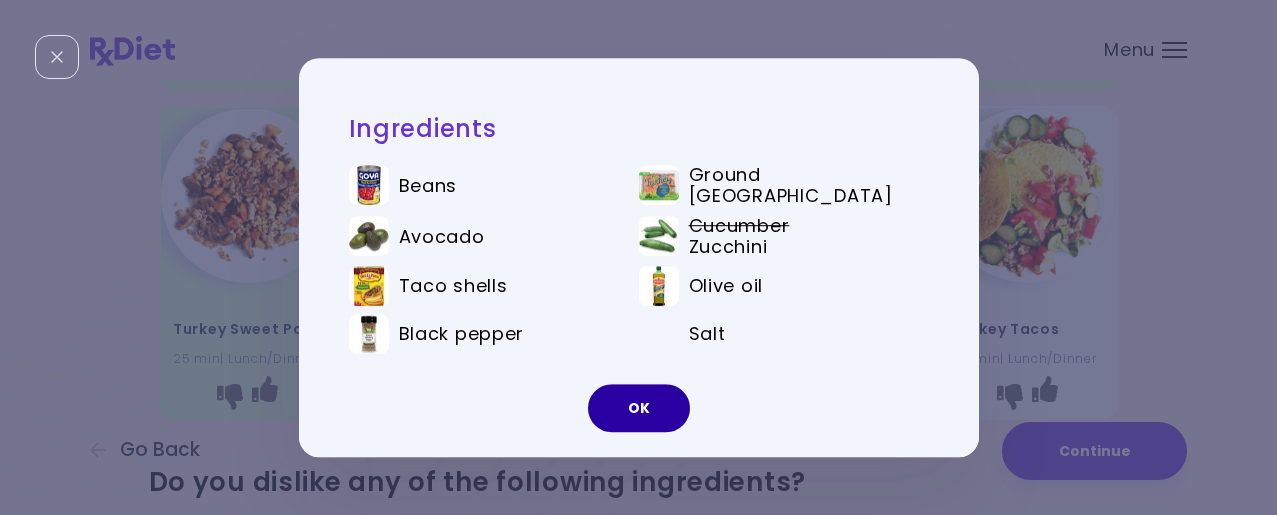 click on "OK" at bounding box center (639, 408) 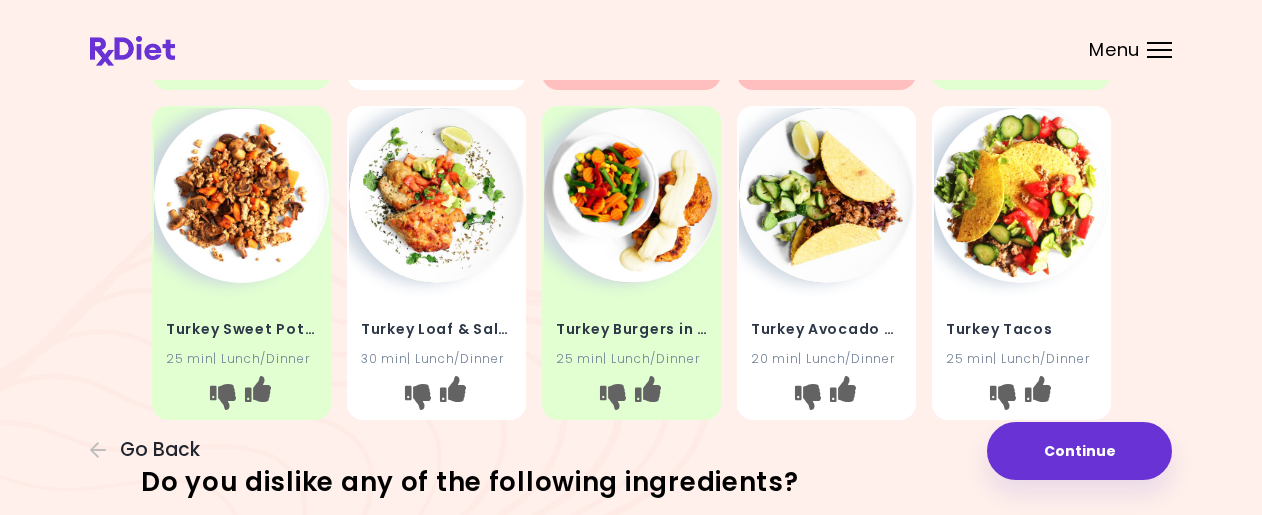click at bounding box center [826, 195] 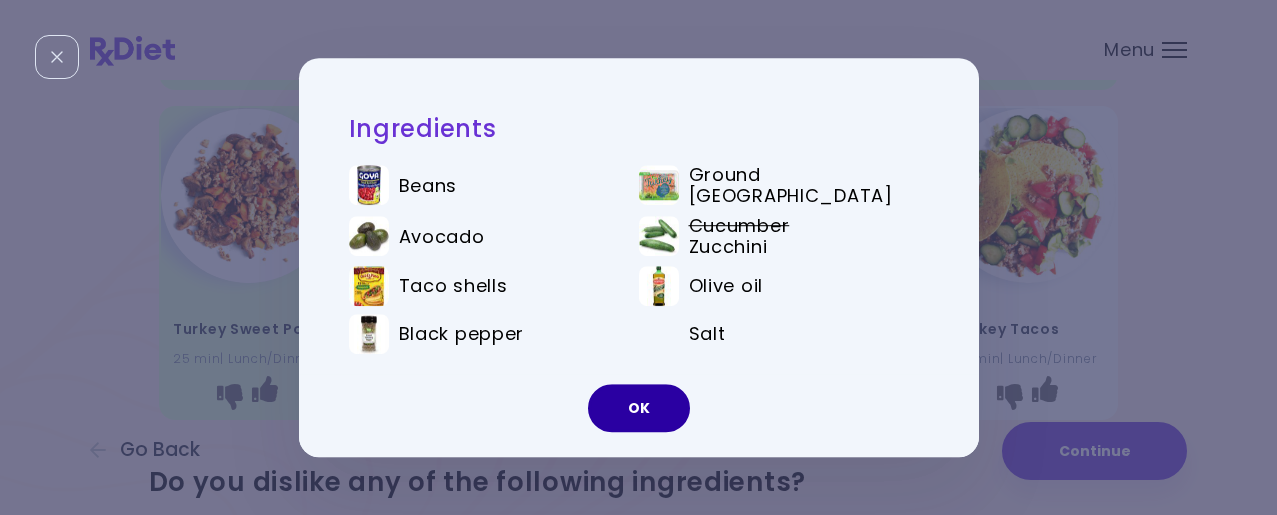 click on "OK" at bounding box center [639, 408] 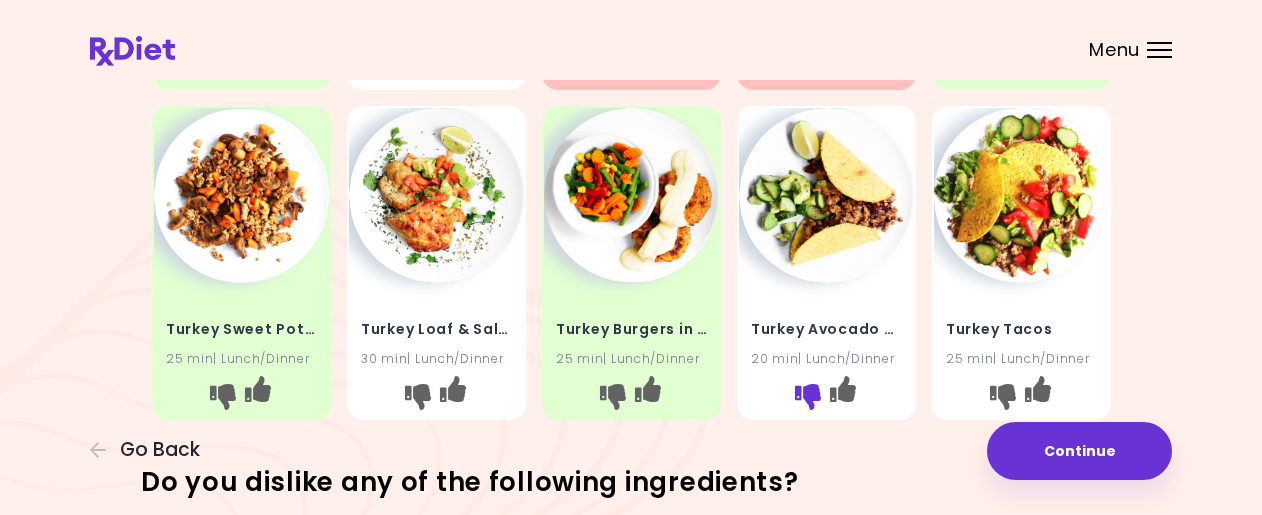 click at bounding box center (807, 396) 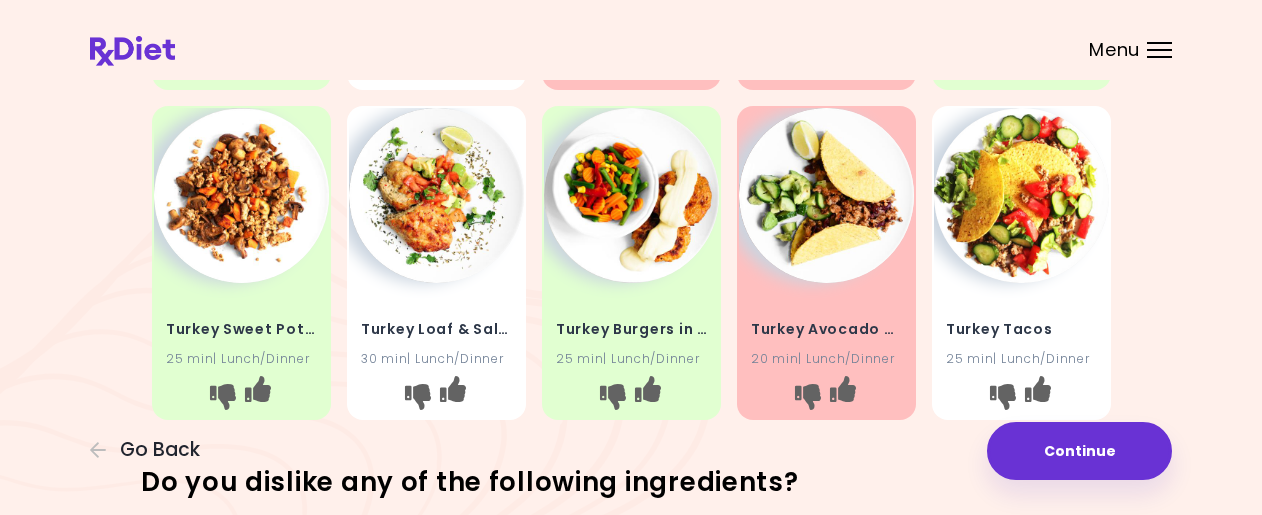 click at bounding box center [1021, 195] 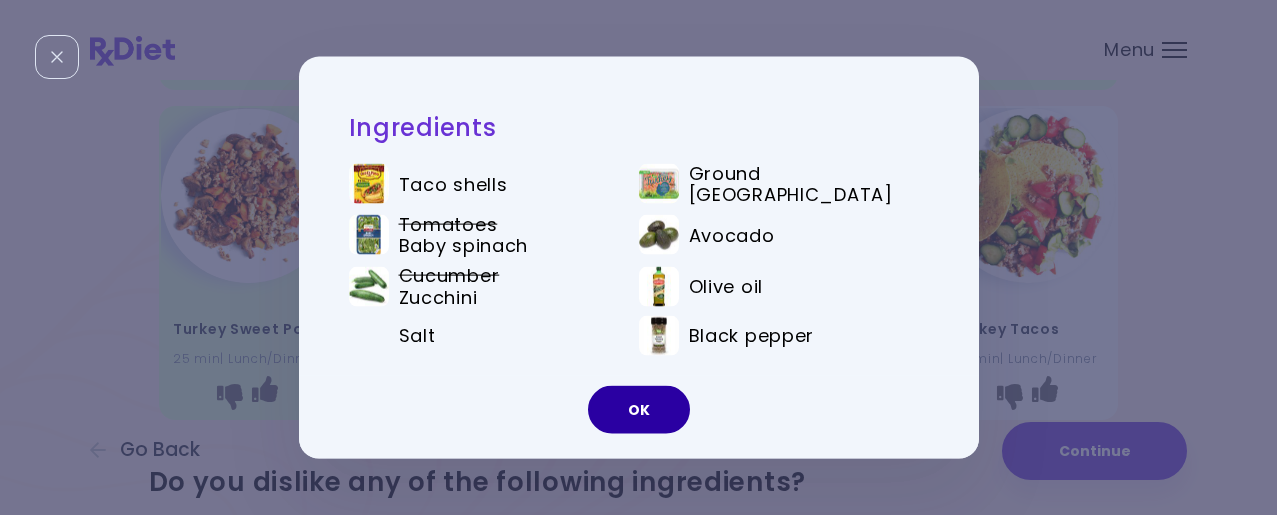 click on "OK" at bounding box center (639, 410) 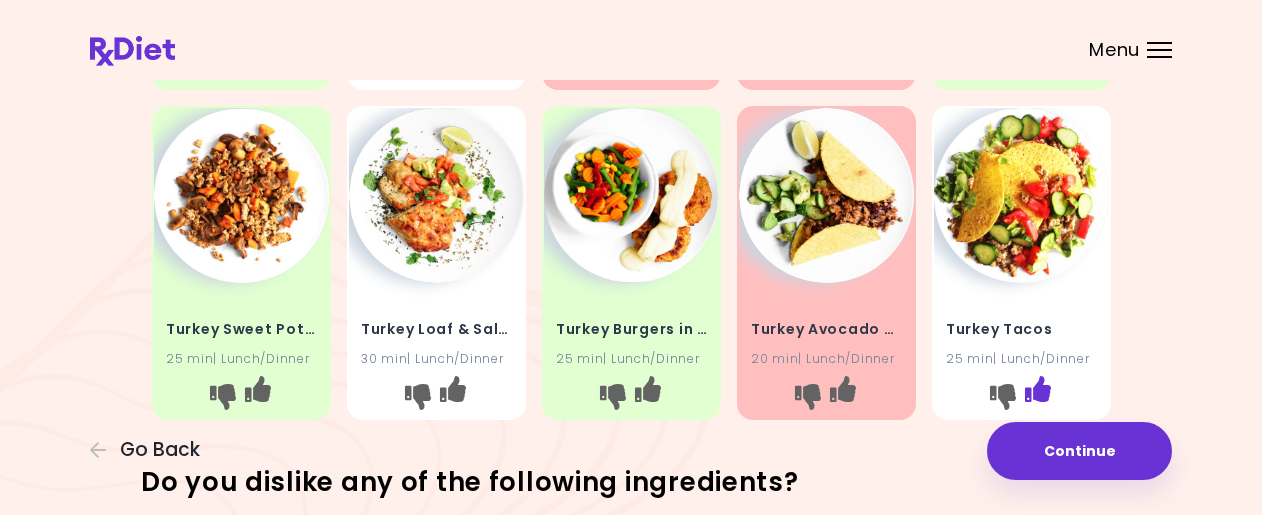 click at bounding box center (1037, 388) 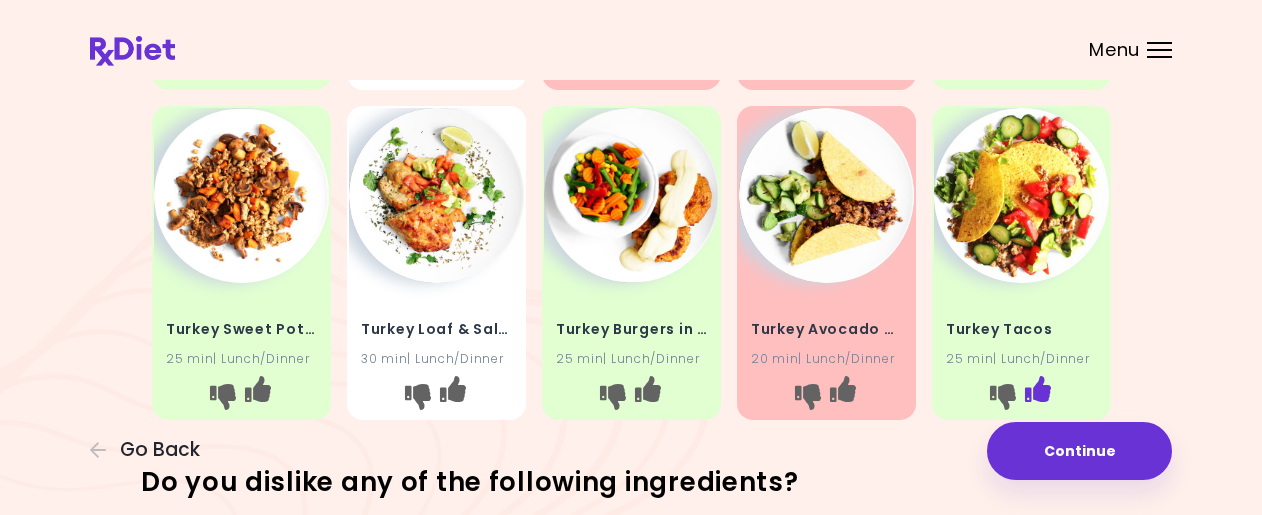 click at bounding box center (1037, 396) 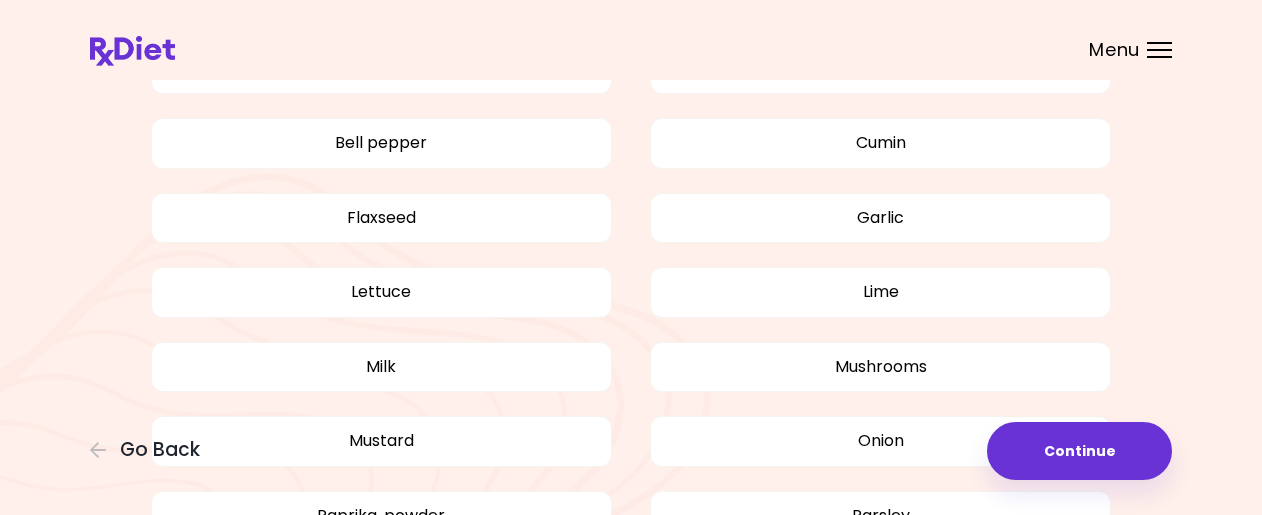 scroll, scrollTop: 863, scrollLeft: 0, axis: vertical 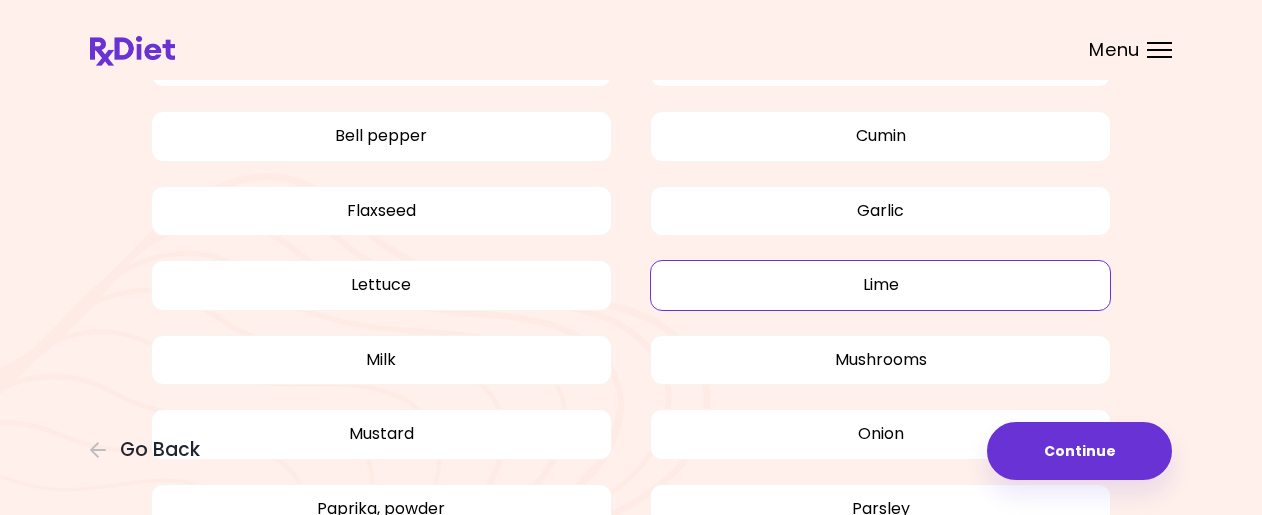 click on "Lime" at bounding box center (880, 285) 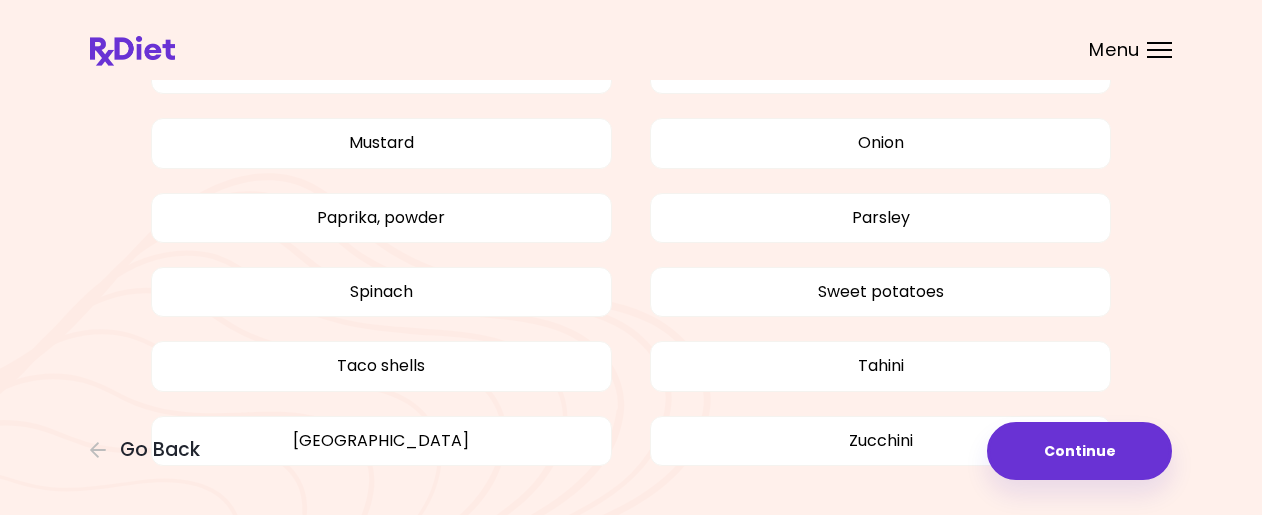 scroll, scrollTop: 1180, scrollLeft: 0, axis: vertical 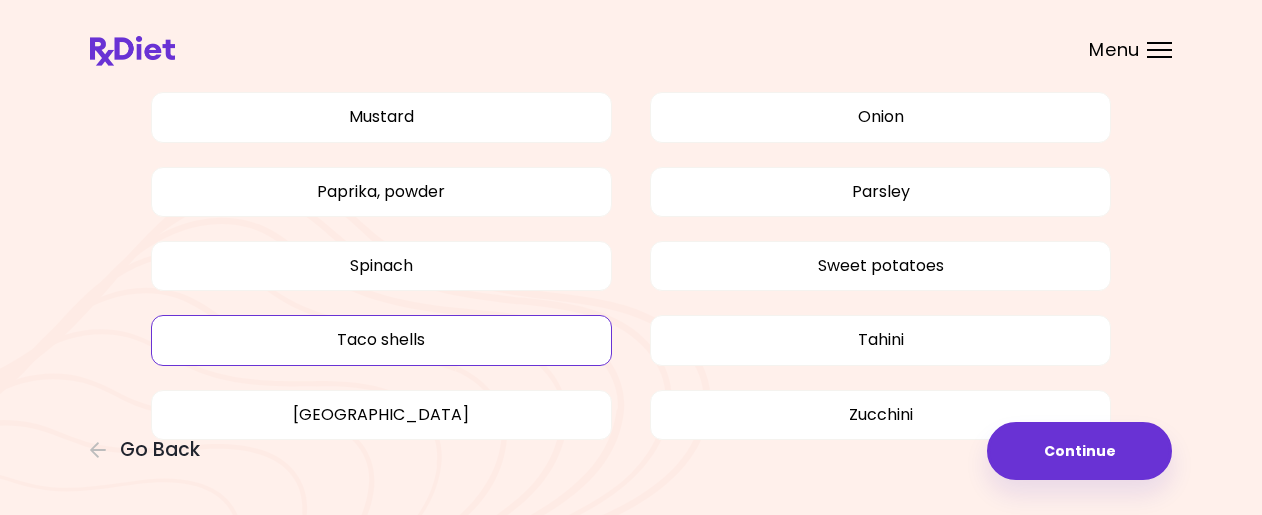 click on "Taco shells" at bounding box center (381, 340) 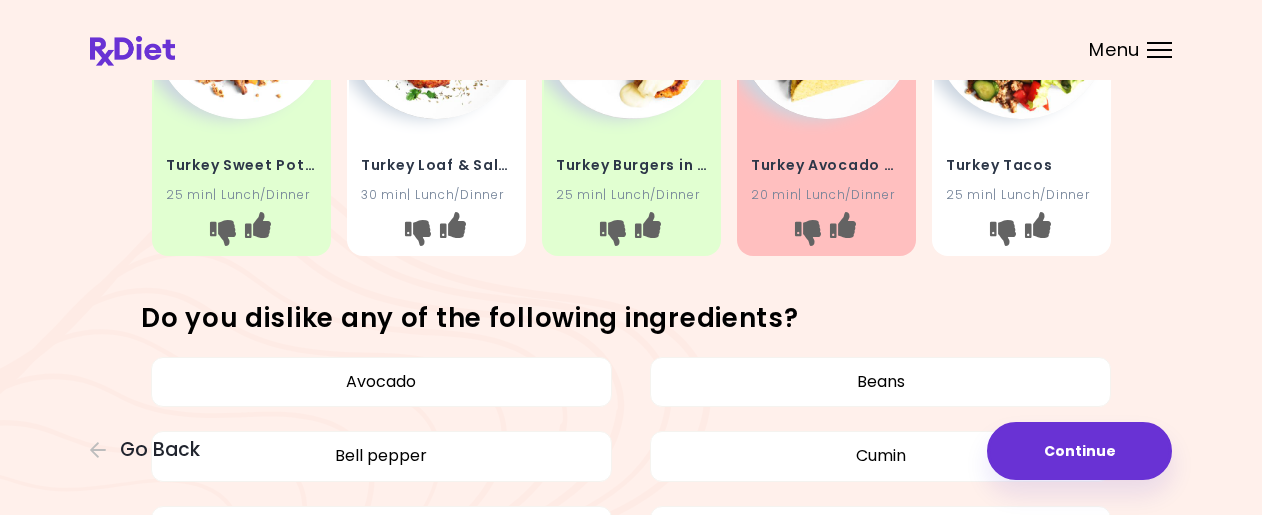 scroll, scrollTop: 528, scrollLeft: 0, axis: vertical 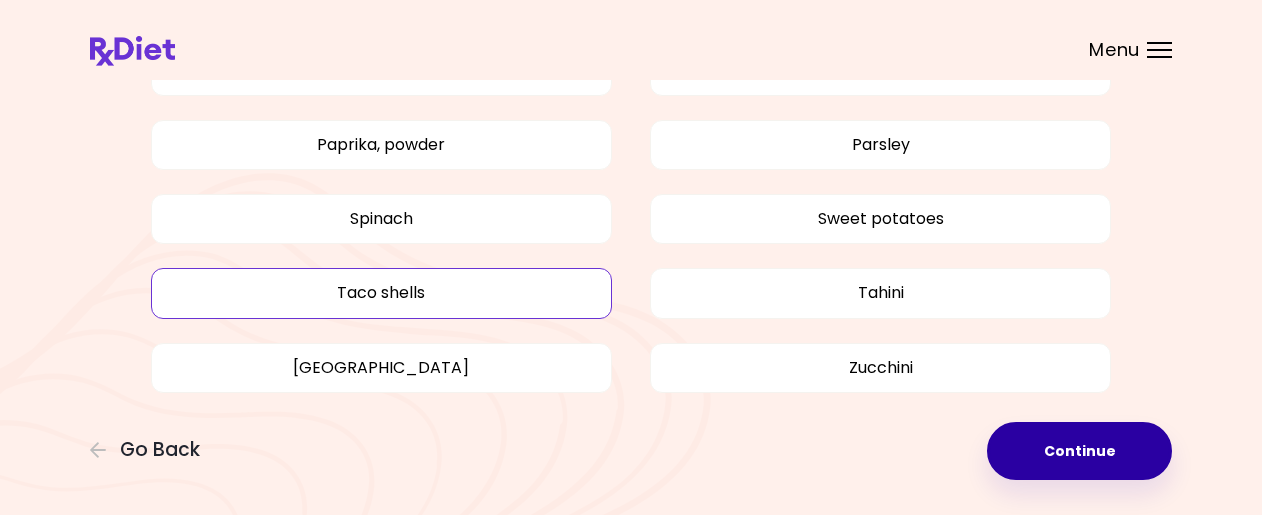click on "Continue" at bounding box center (1079, 451) 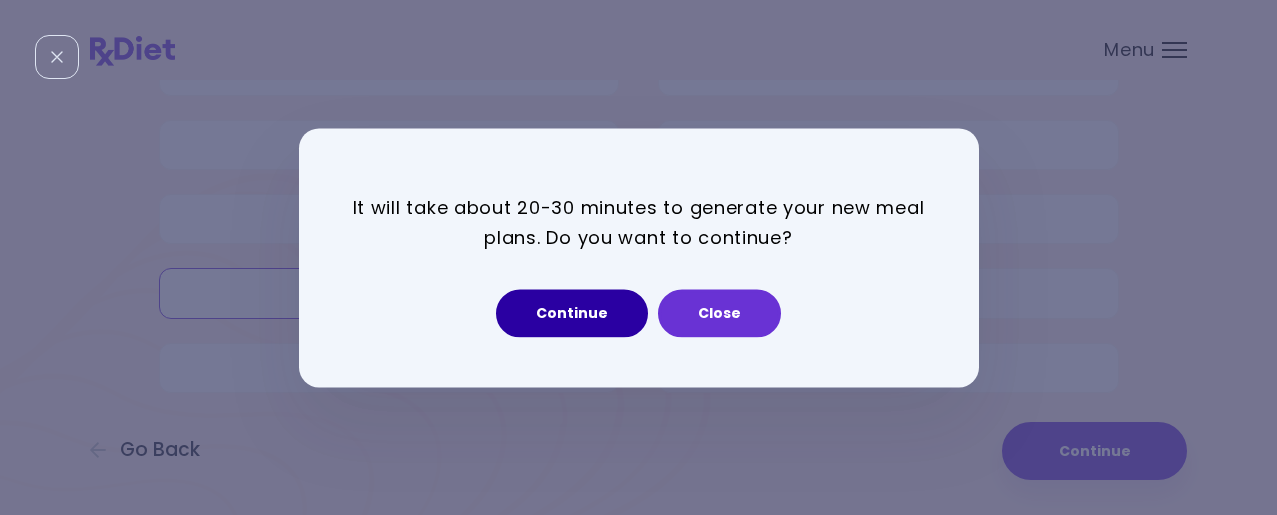 click on "Continue" at bounding box center (572, 313) 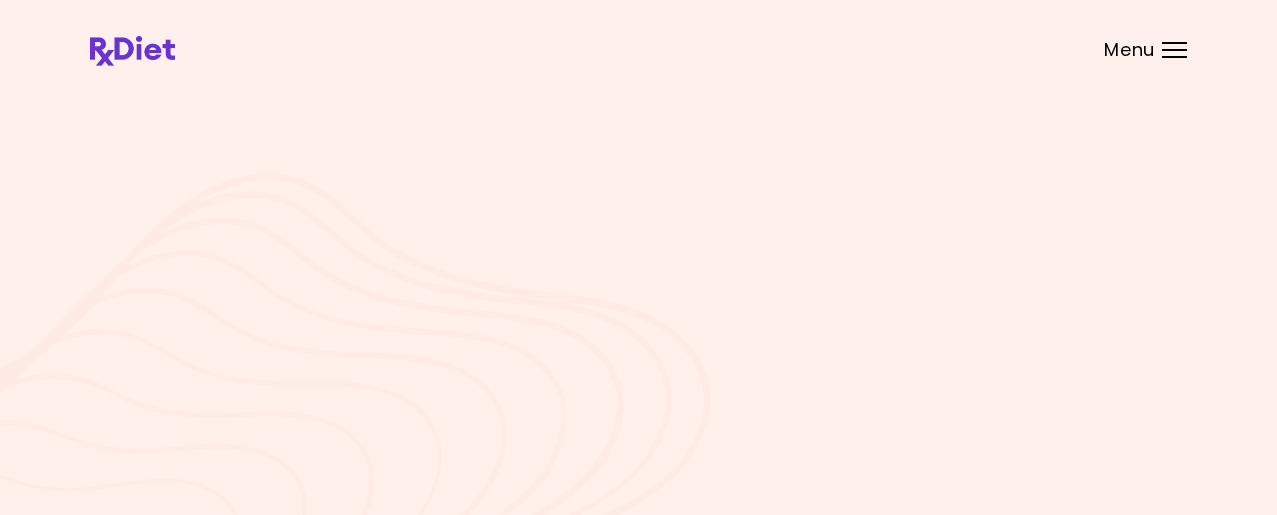 scroll, scrollTop: 0, scrollLeft: 0, axis: both 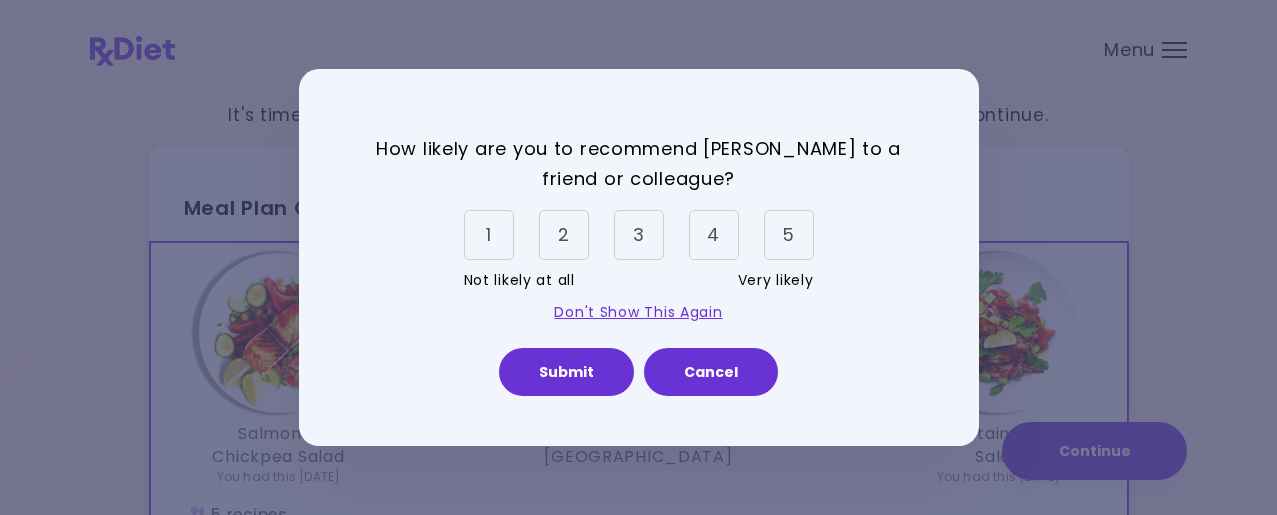 click on "5" at bounding box center [789, 235] 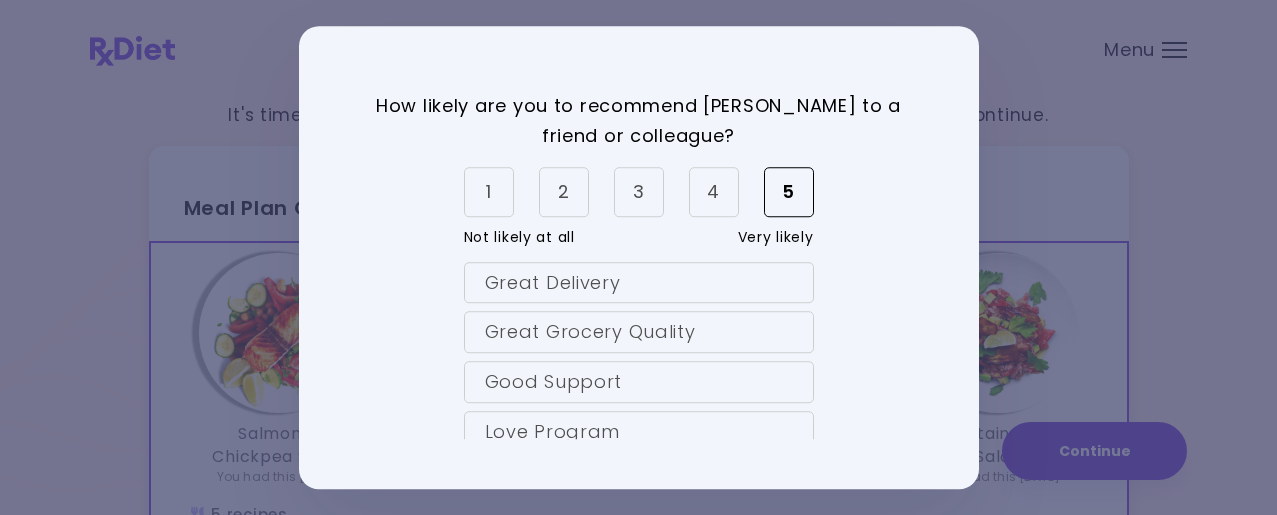 click on "5" at bounding box center (789, 192) 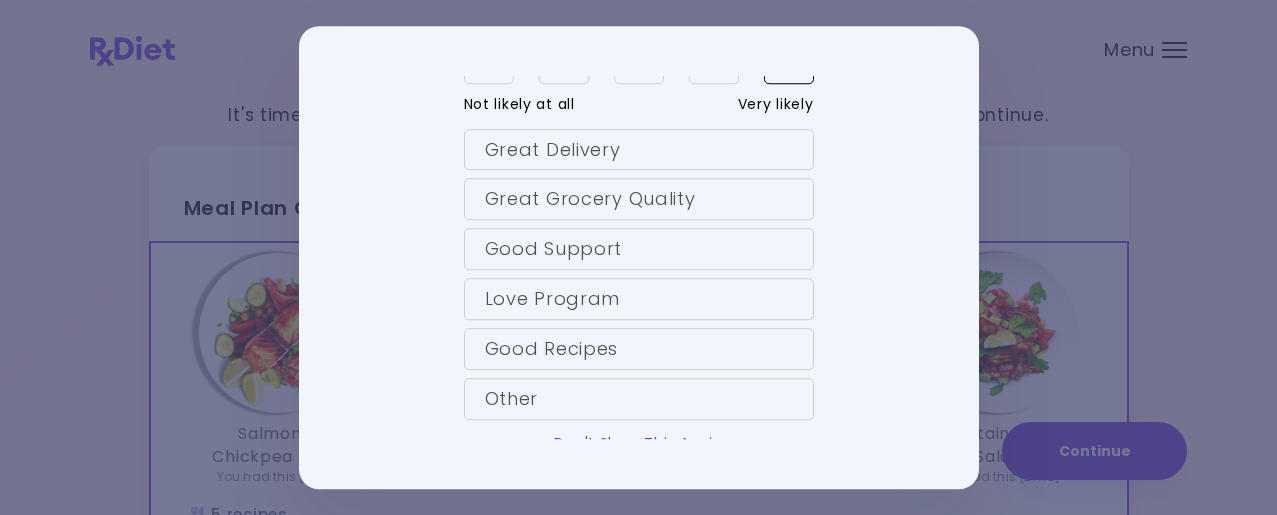 scroll, scrollTop: 128, scrollLeft: 0, axis: vertical 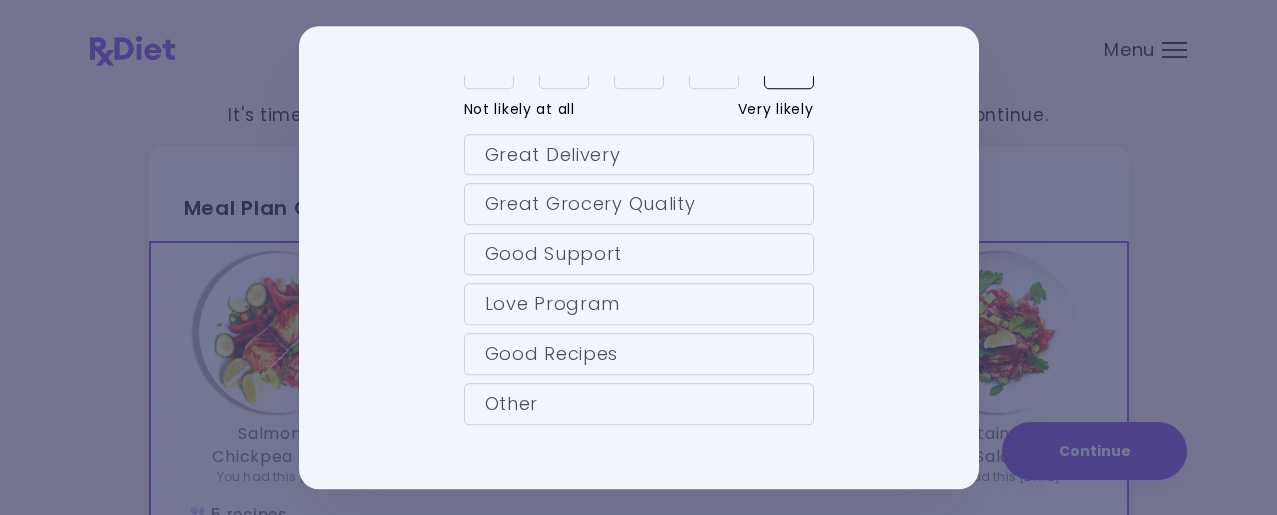 click on "Great Delivery" at bounding box center (639, 155) 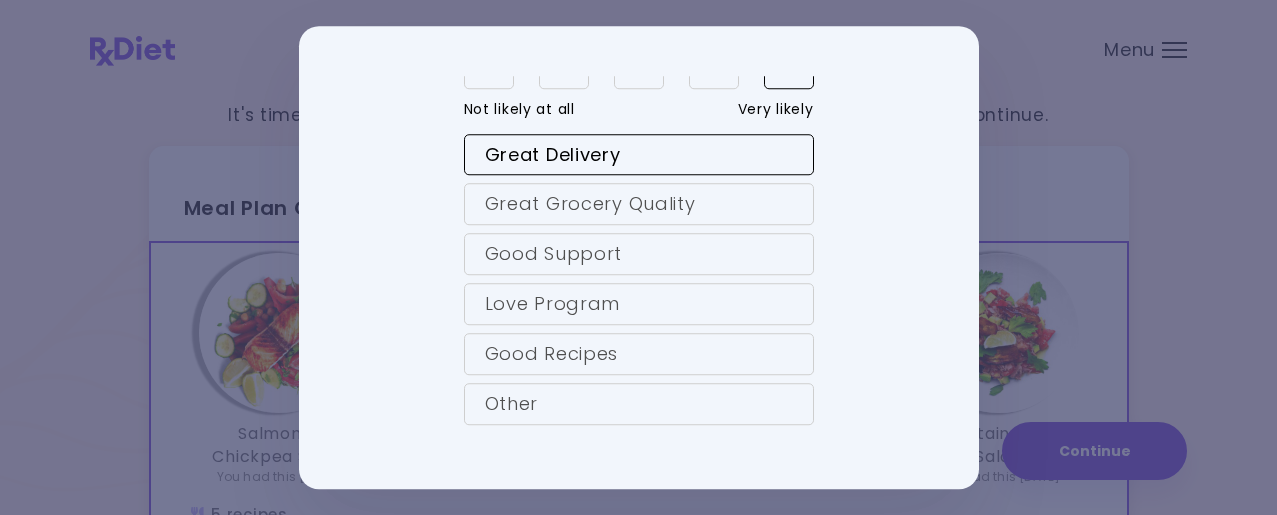 click on "Great Grocery Quality" at bounding box center (639, 205) 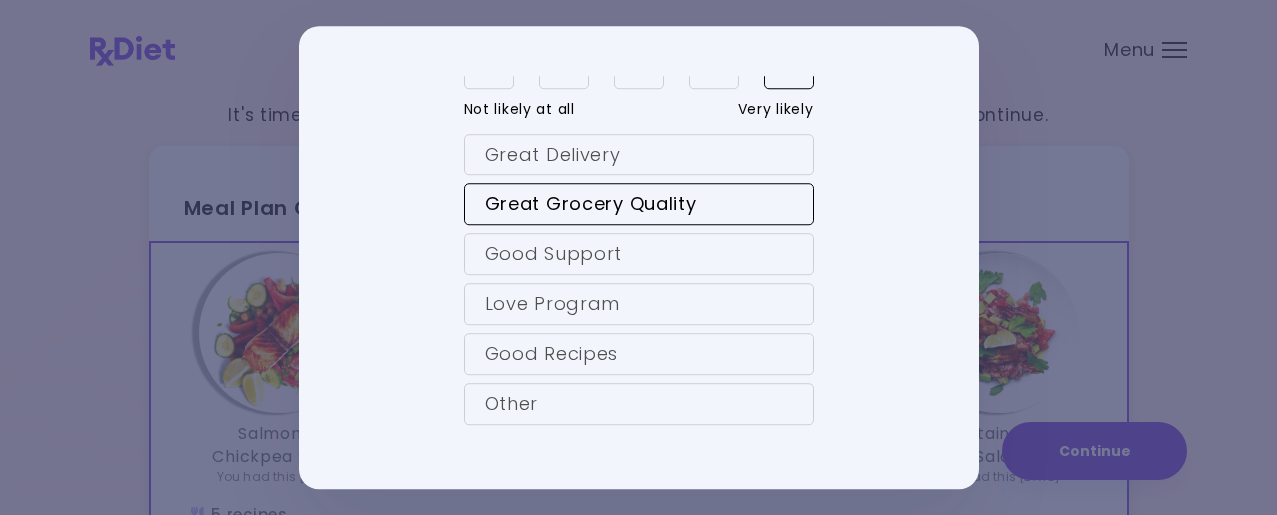 click on "Good Support" at bounding box center (639, 255) 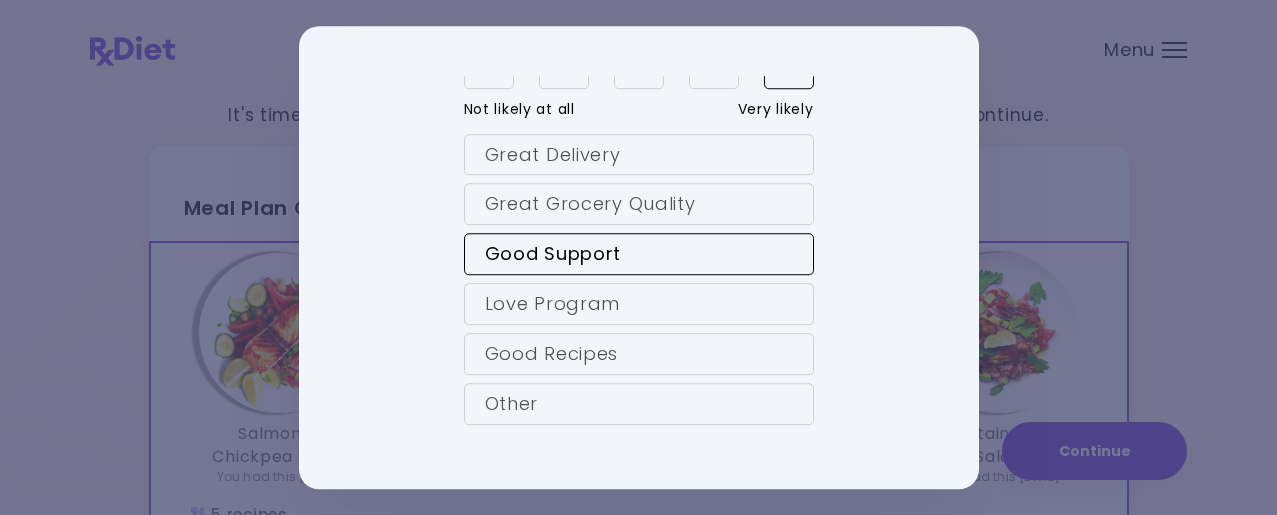 click on "Good Recipes" at bounding box center (639, 354) 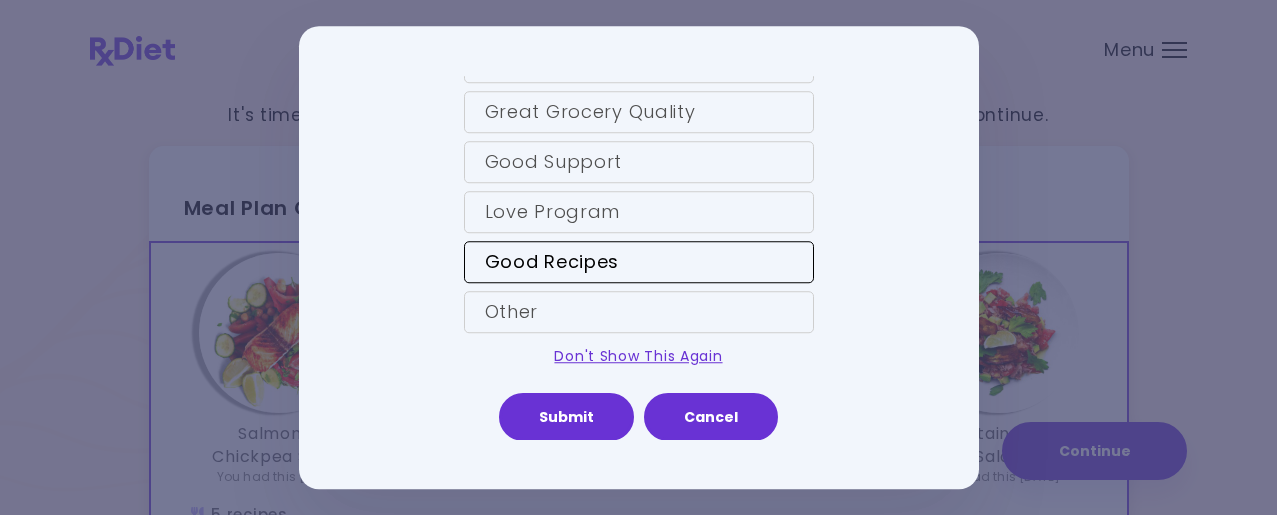 scroll, scrollTop: 221, scrollLeft: 0, axis: vertical 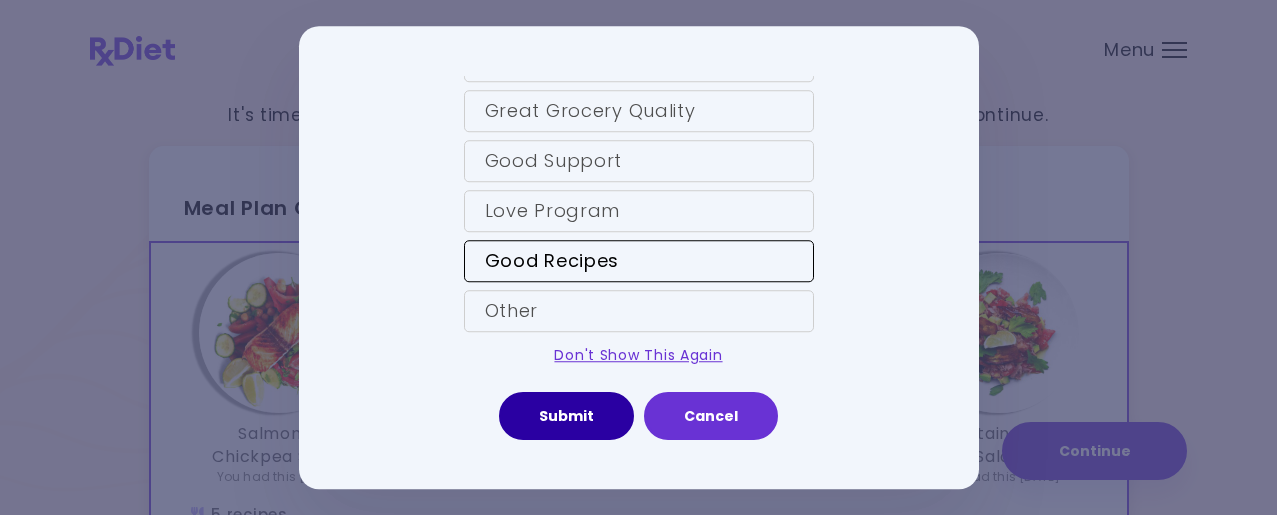click on "Submit" at bounding box center (566, 416) 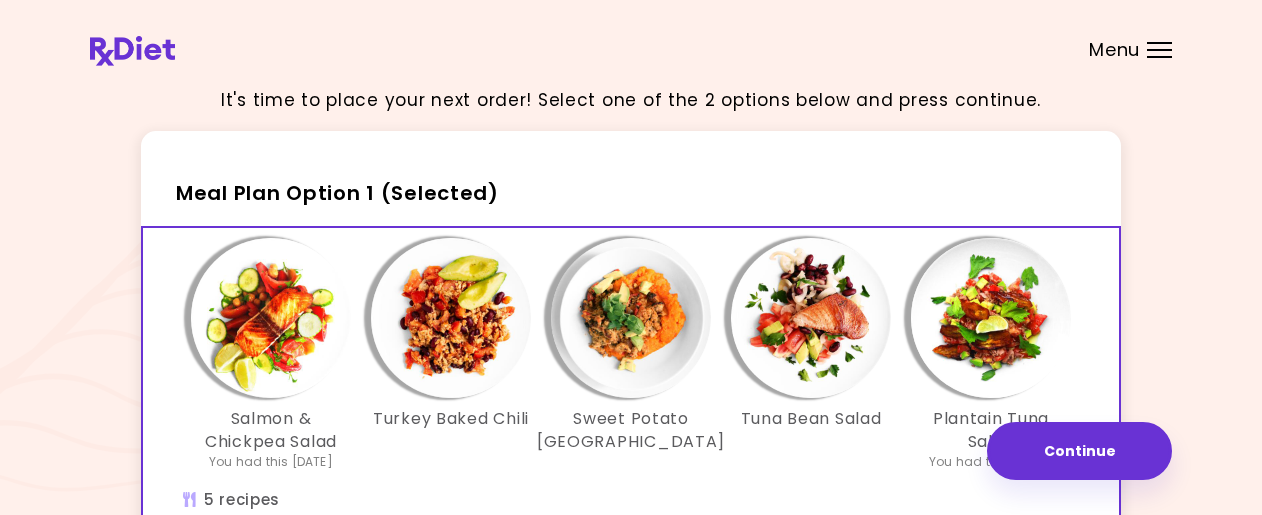 scroll, scrollTop: 12, scrollLeft: 0, axis: vertical 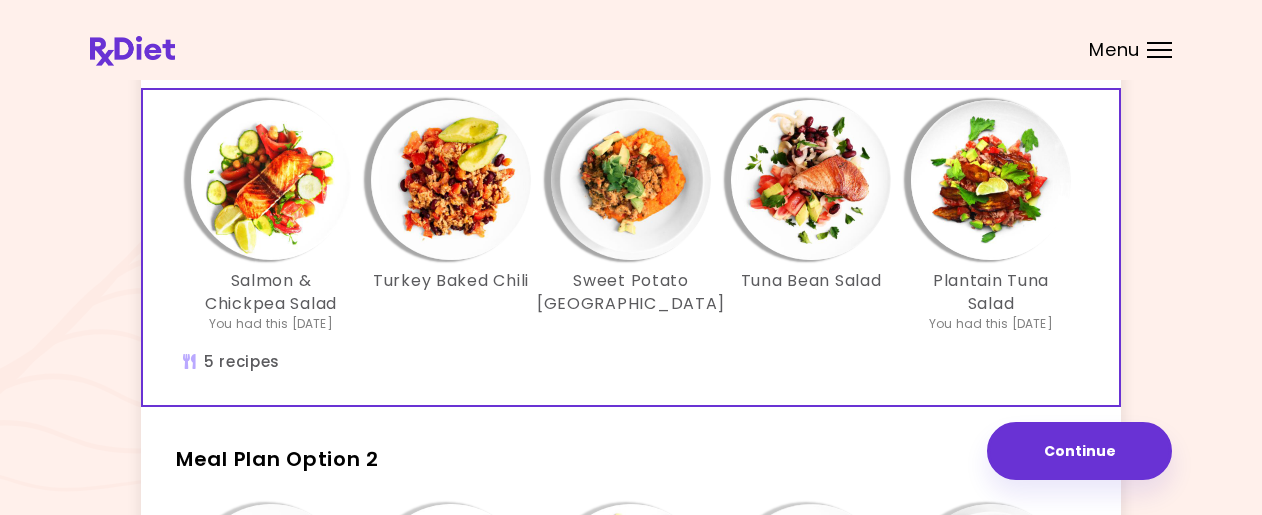 click at bounding box center [631, 180] 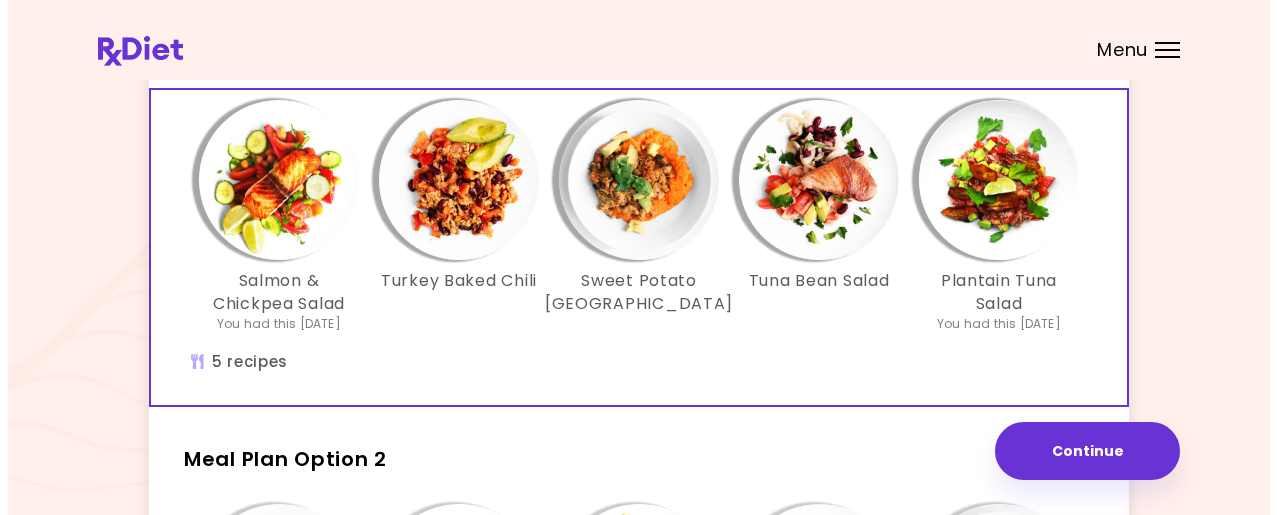 scroll, scrollTop: 0, scrollLeft: 0, axis: both 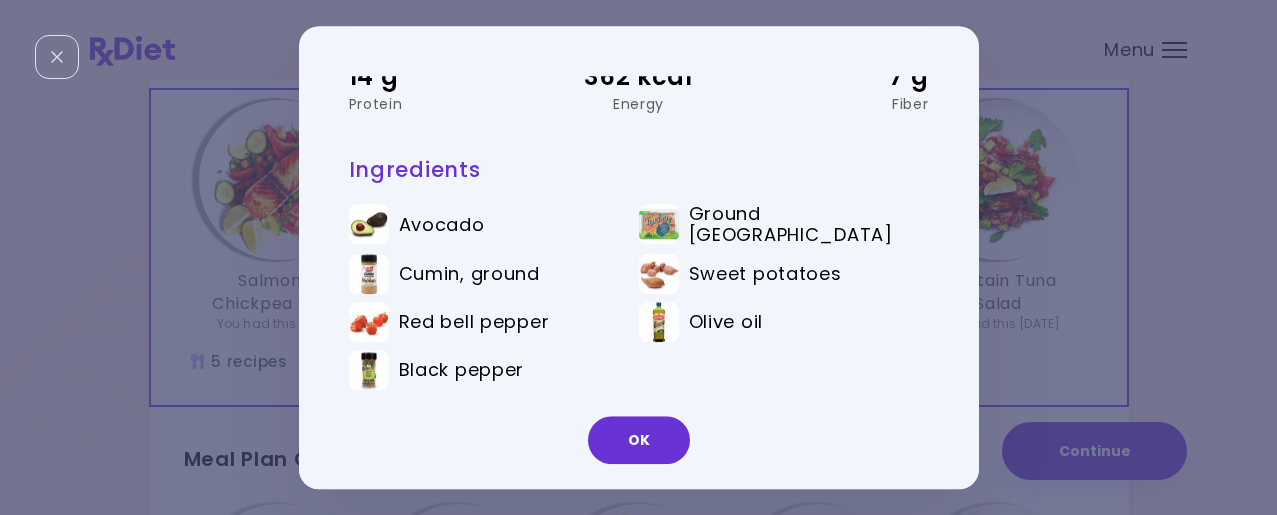 drag, startPoint x: 640, startPoint y: 441, endPoint x: 717, endPoint y: 436, distance: 77.16217 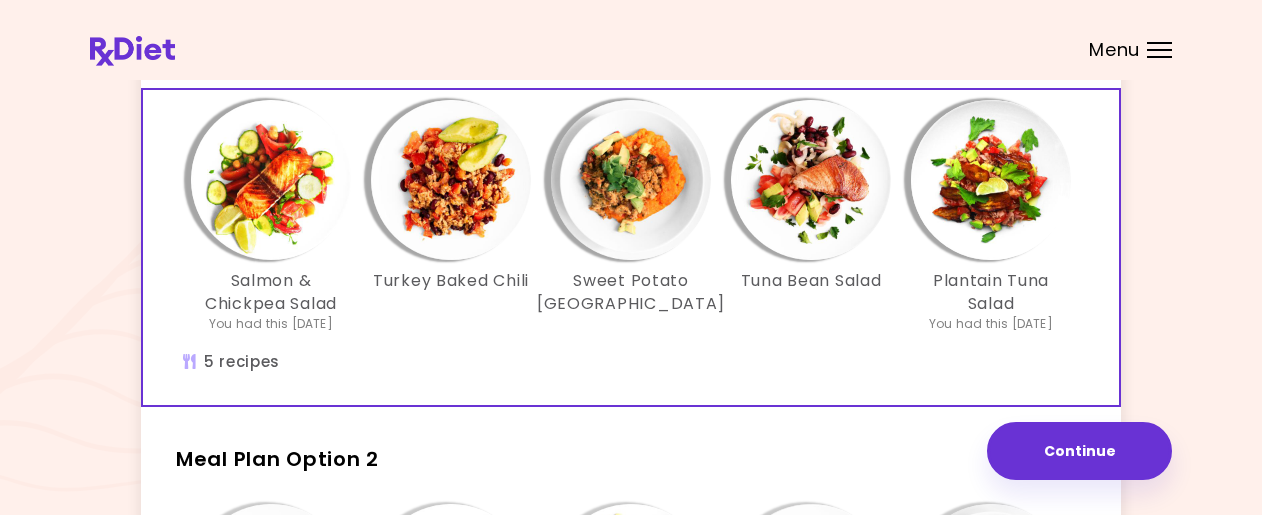 click at bounding box center (991, 180) 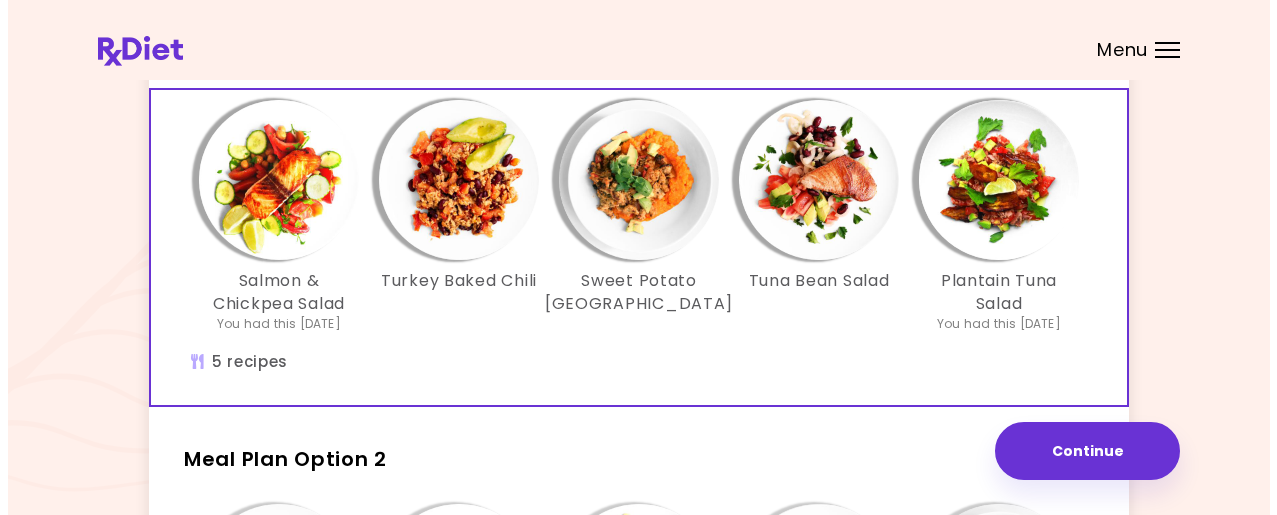 scroll, scrollTop: 0, scrollLeft: 0, axis: both 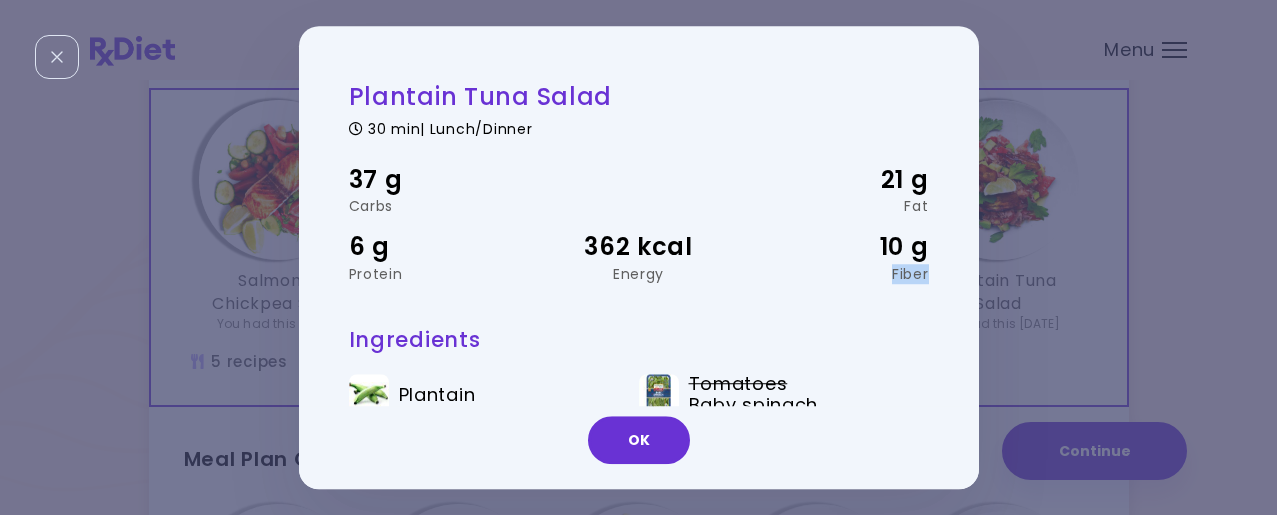 drag, startPoint x: 959, startPoint y: 238, endPoint x: 956, endPoint y: 277, distance: 39.115215 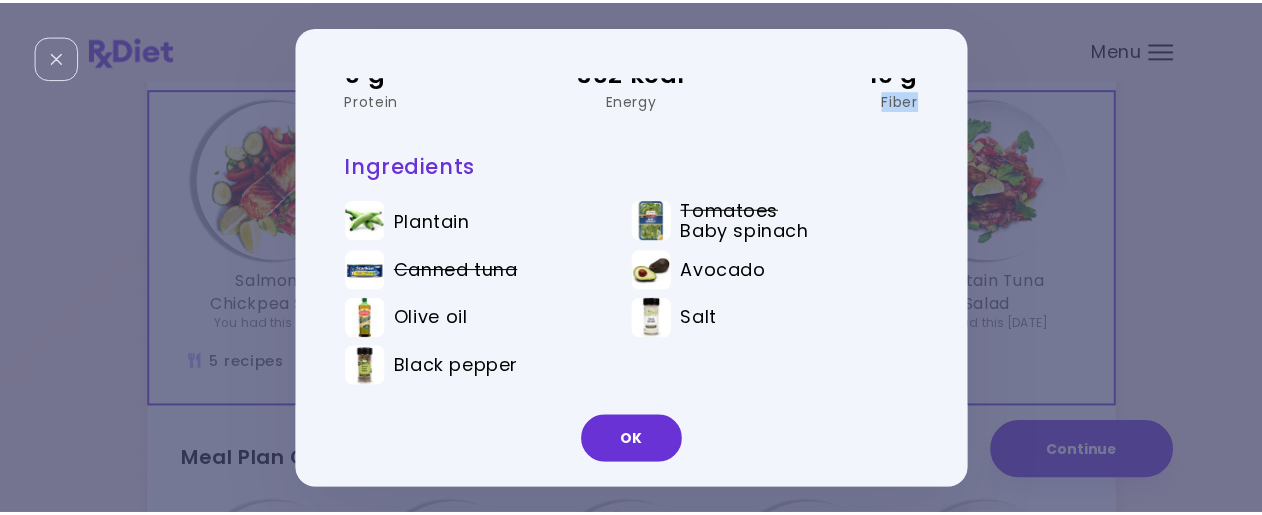 scroll, scrollTop: 146, scrollLeft: 0, axis: vertical 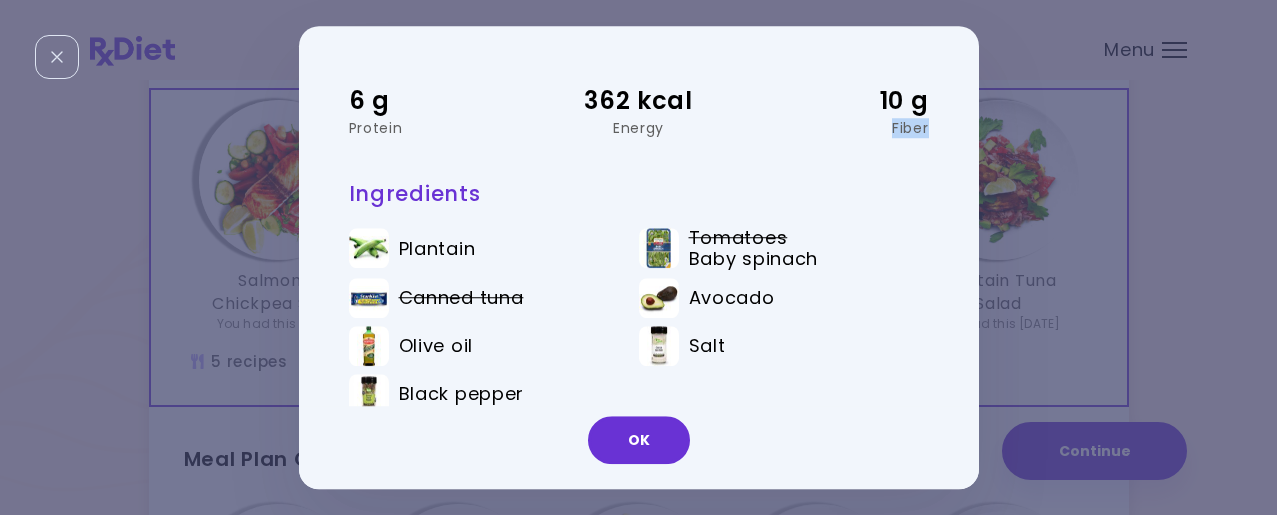 drag, startPoint x: 666, startPoint y: 446, endPoint x: 755, endPoint y: 431, distance: 90.255196 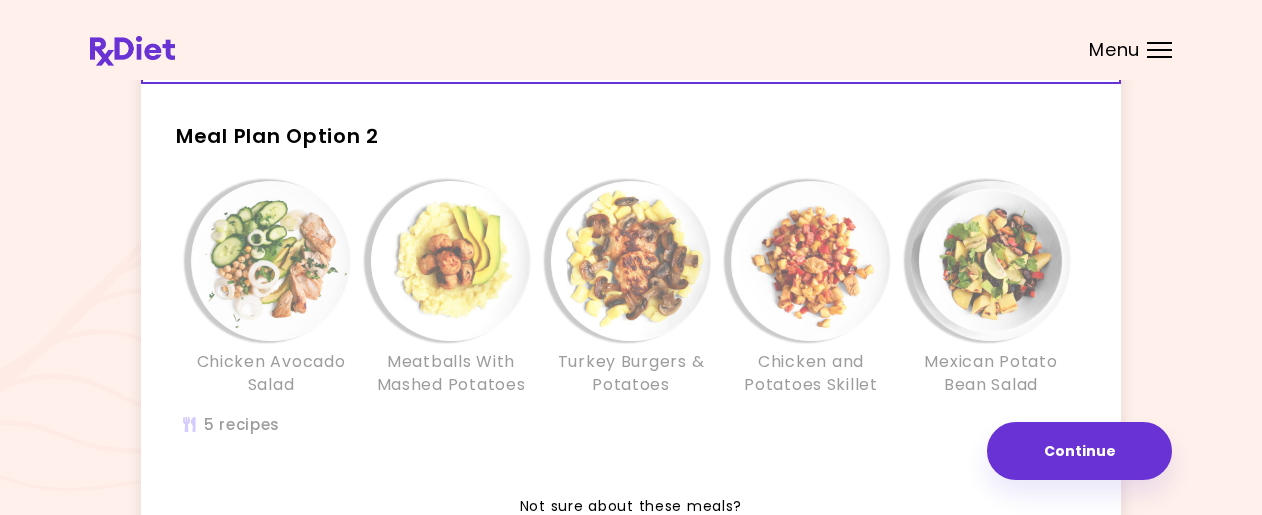 scroll, scrollTop: 479, scrollLeft: 0, axis: vertical 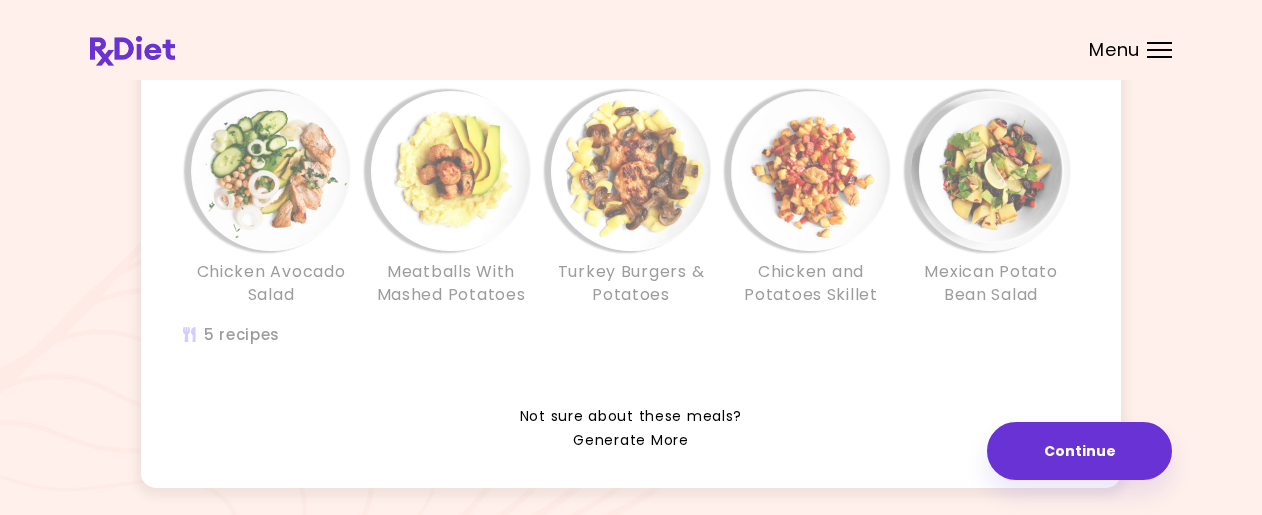 click on "Generate More" at bounding box center [630, 441] 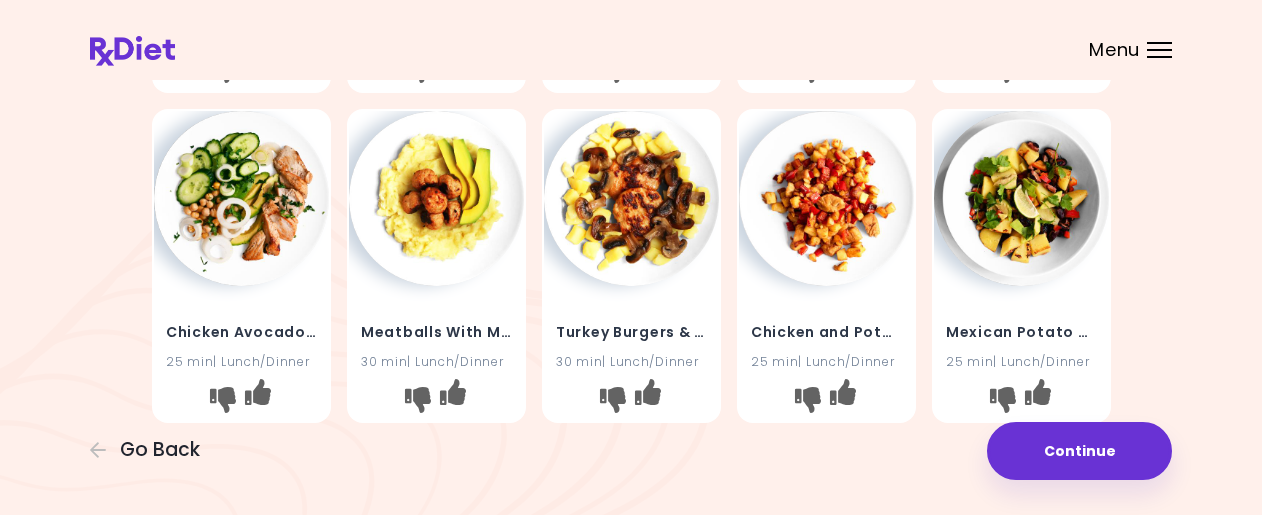 scroll, scrollTop: 0, scrollLeft: 0, axis: both 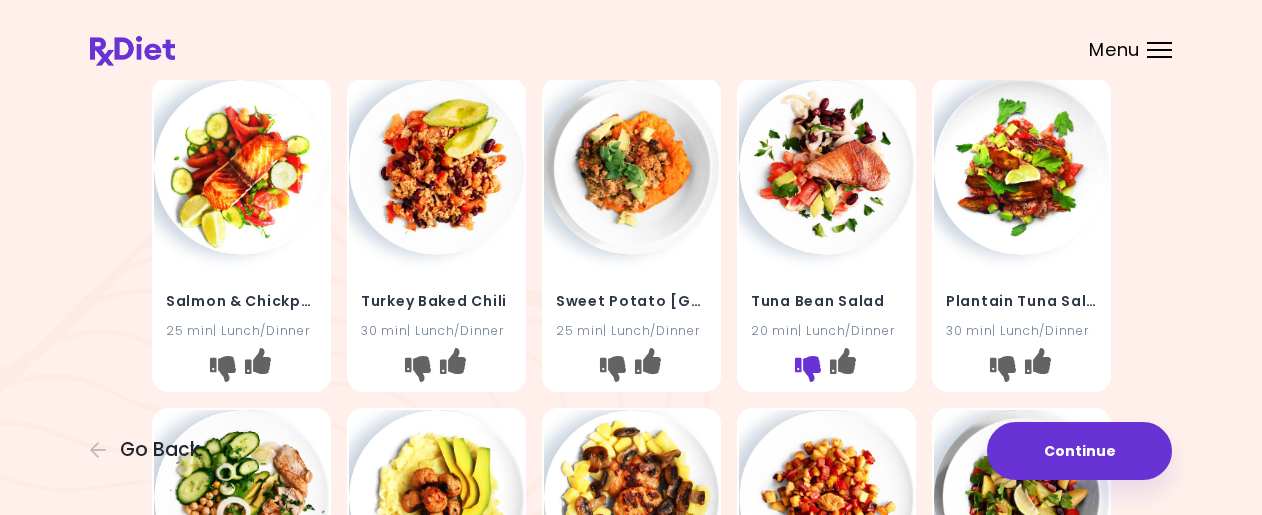 click at bounding box center [807, 369] 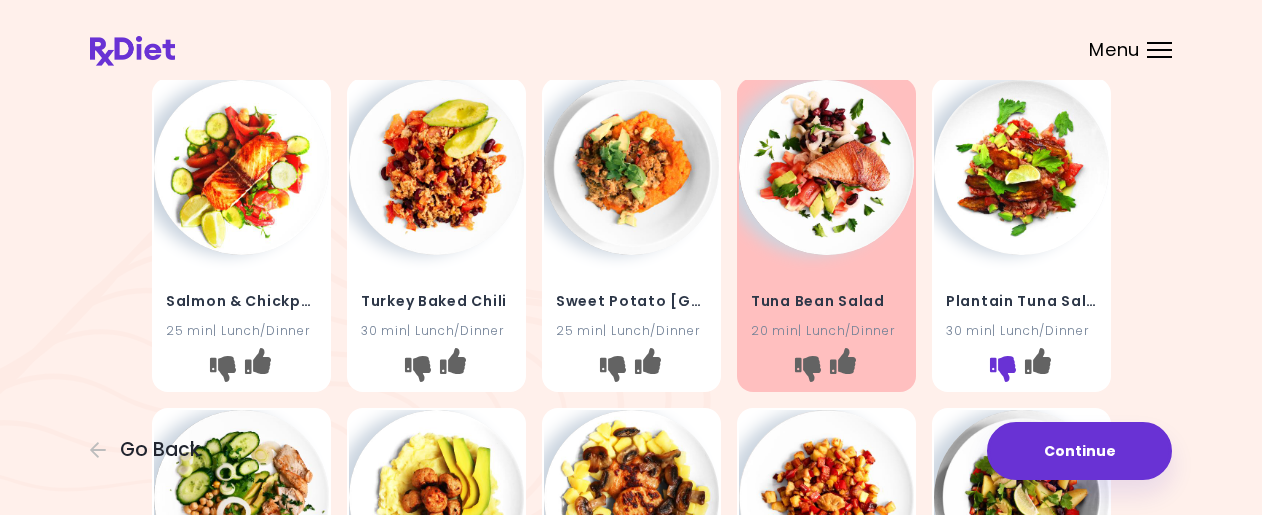 click at bounding box center [1002, 369] 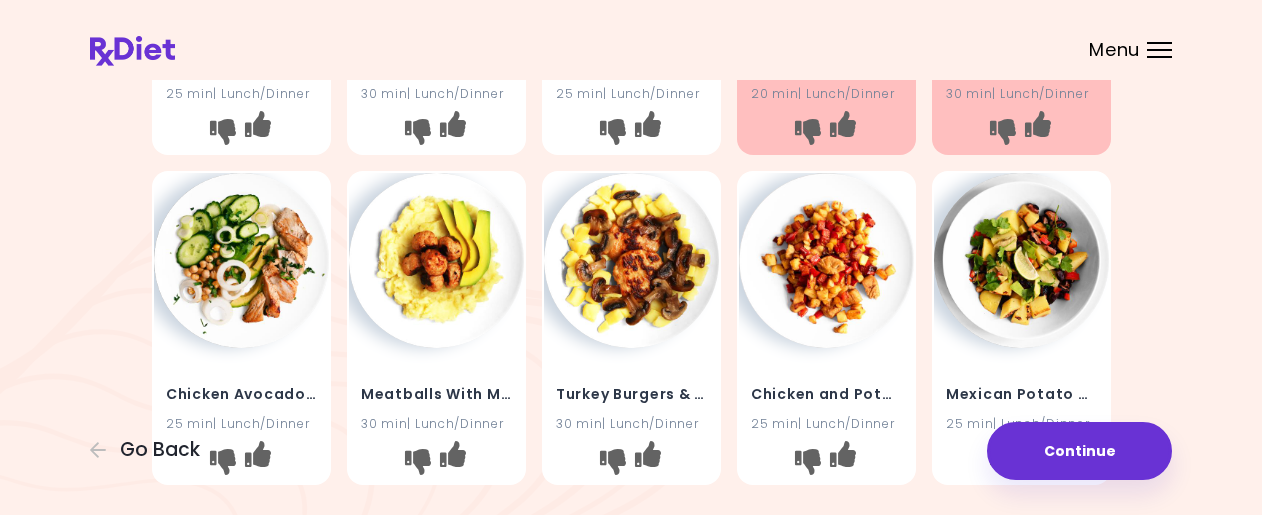 scroll, scrollTop: 327, scrollLeft: 0, axis: vertical 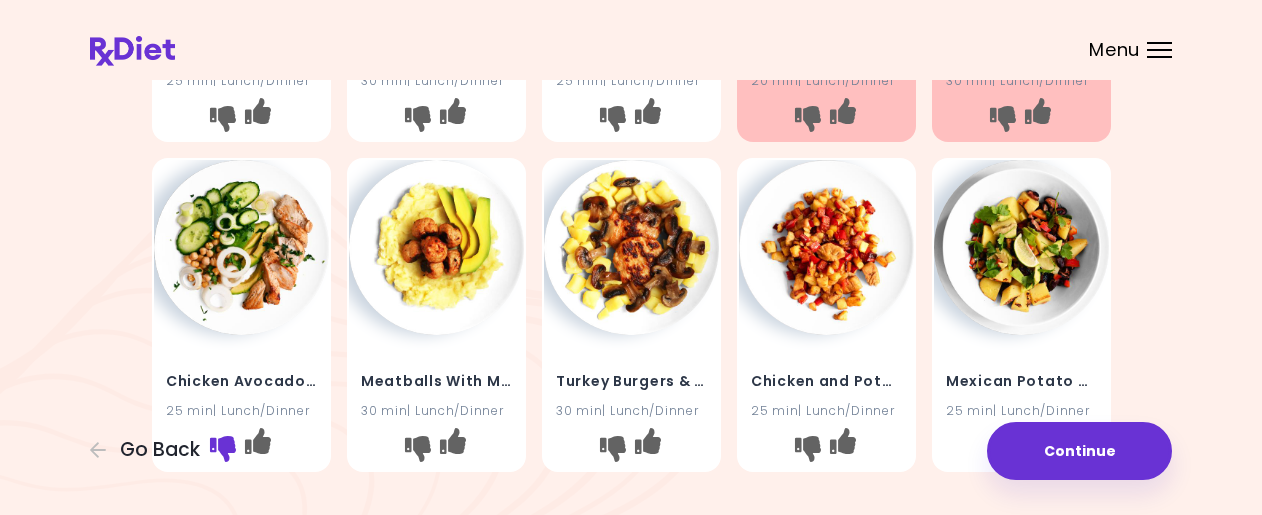 click at bounding box center (222, 448) 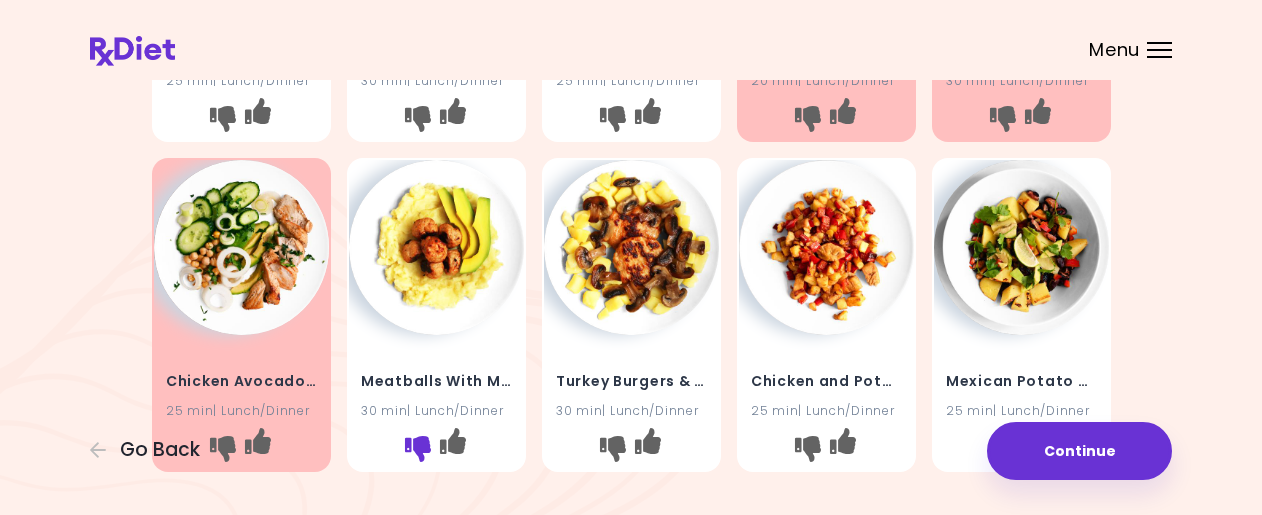 click at bounding box center (417, 448) 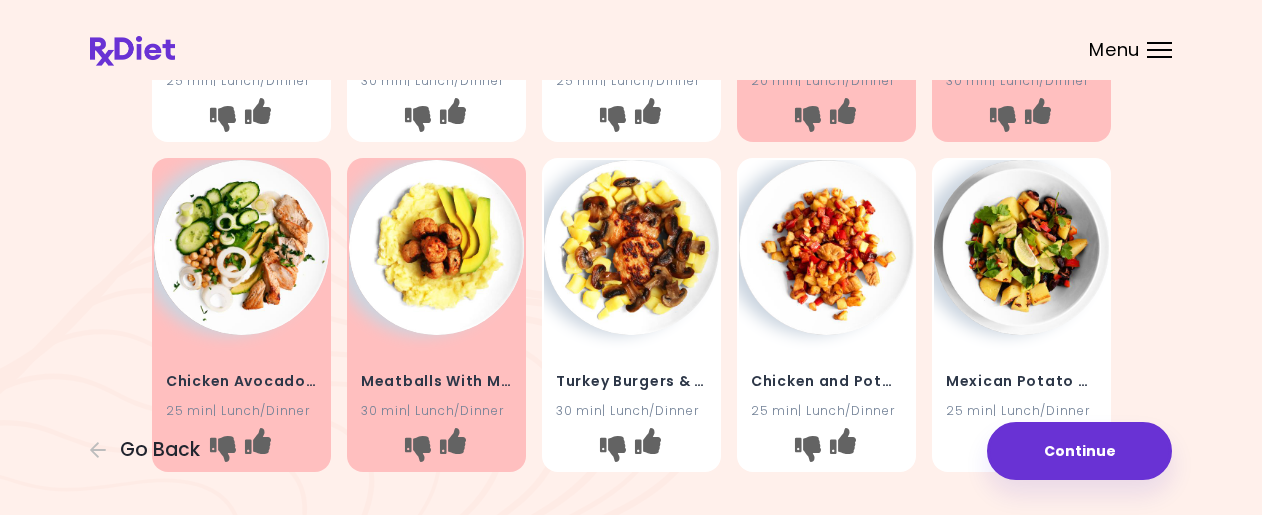 click at bounding box center (631, 247) 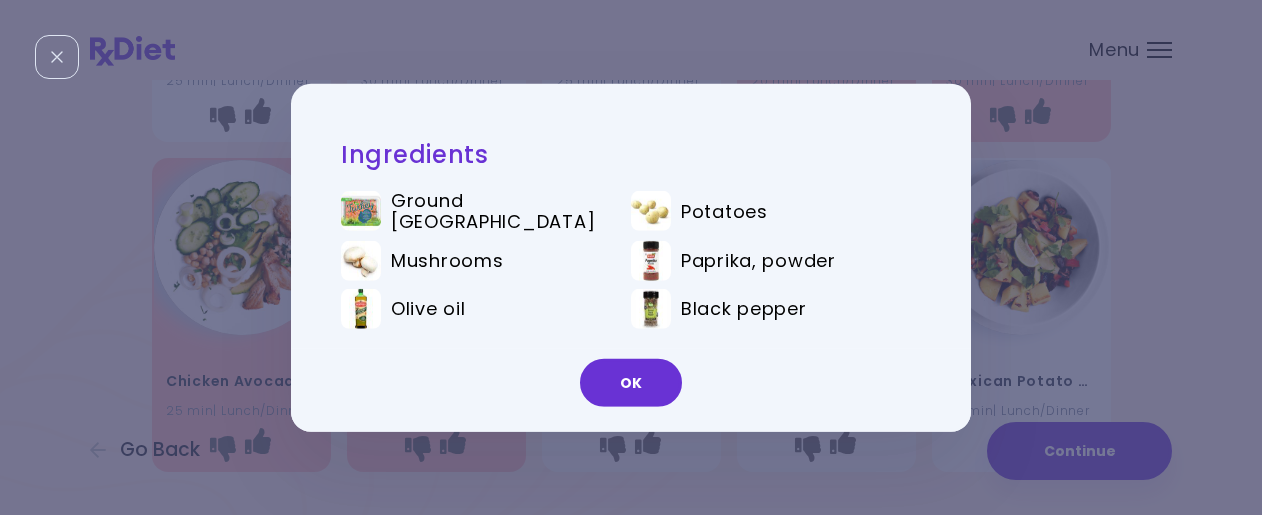scroll, scrollTop: 0, scrollLeft: 0, axis: both 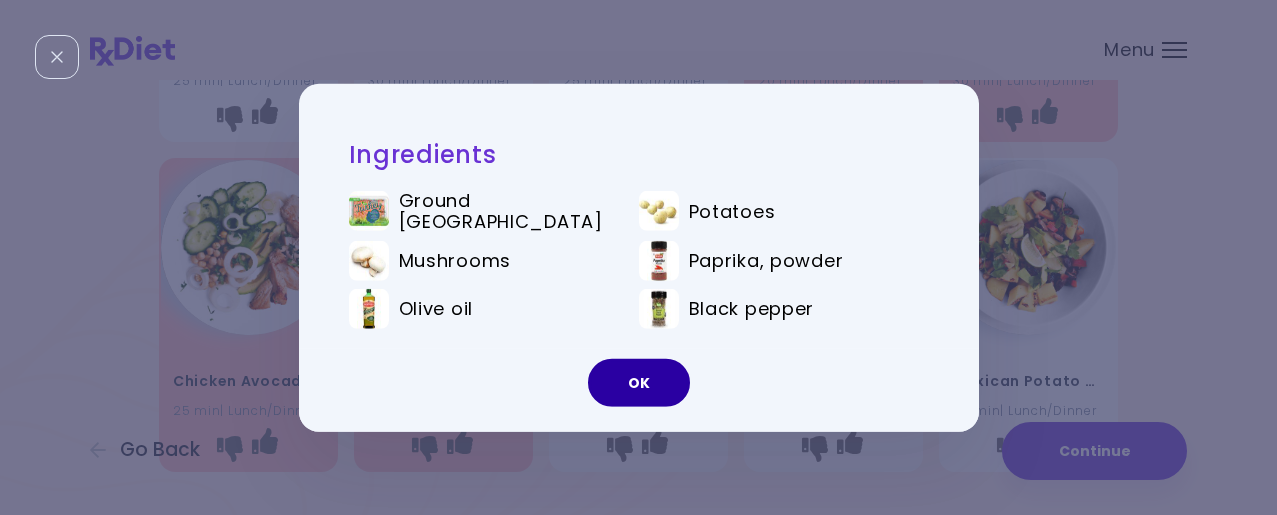 click on "OK" at bounding box center [639, 383] 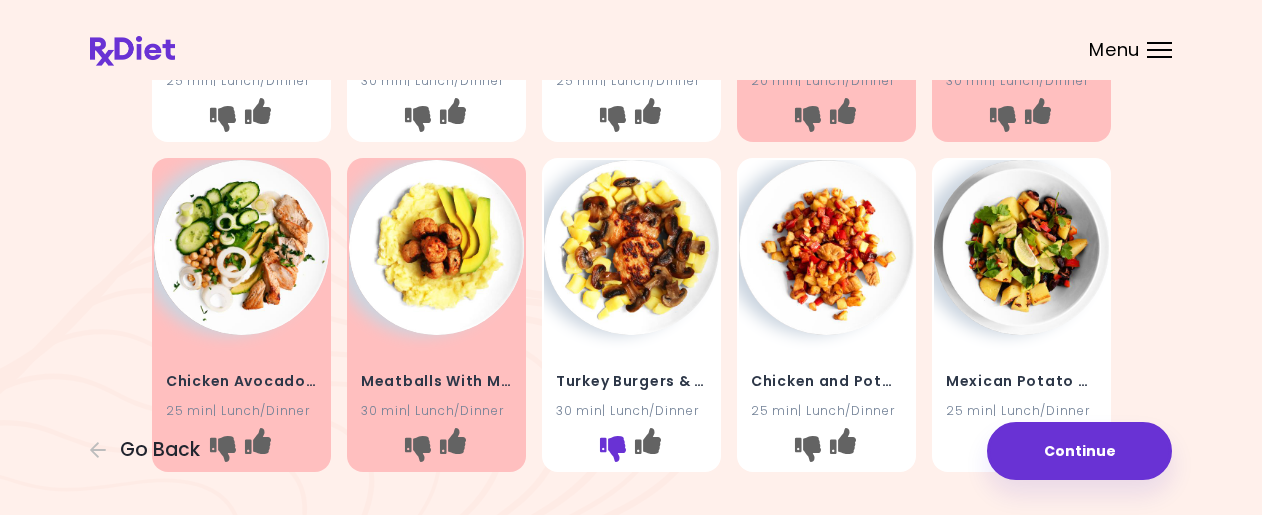 click at bounding box center (612, 448) 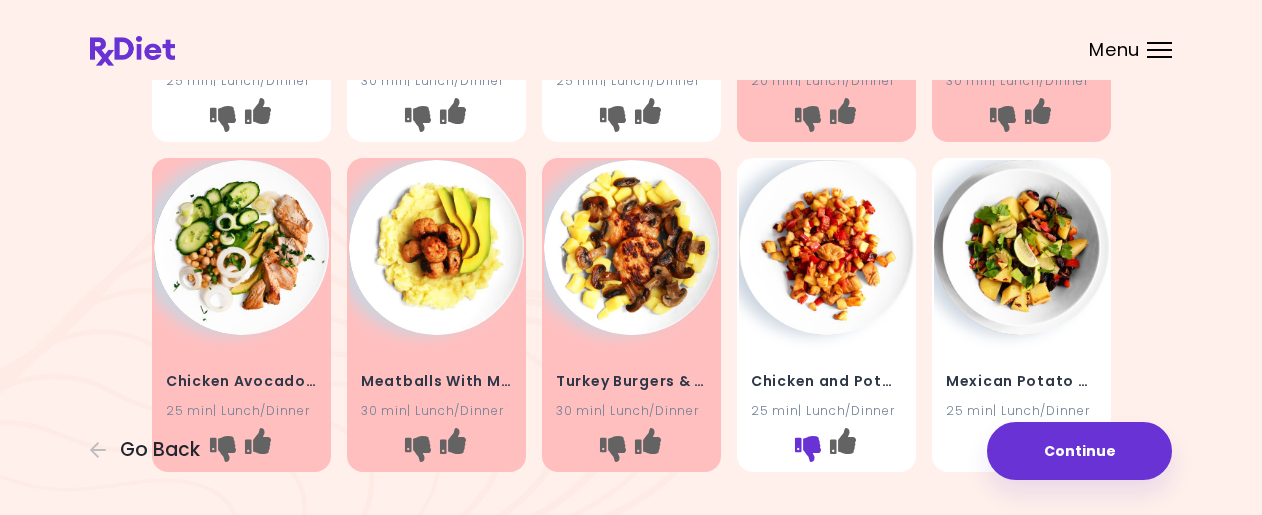 click at bounding box center [807, 448] 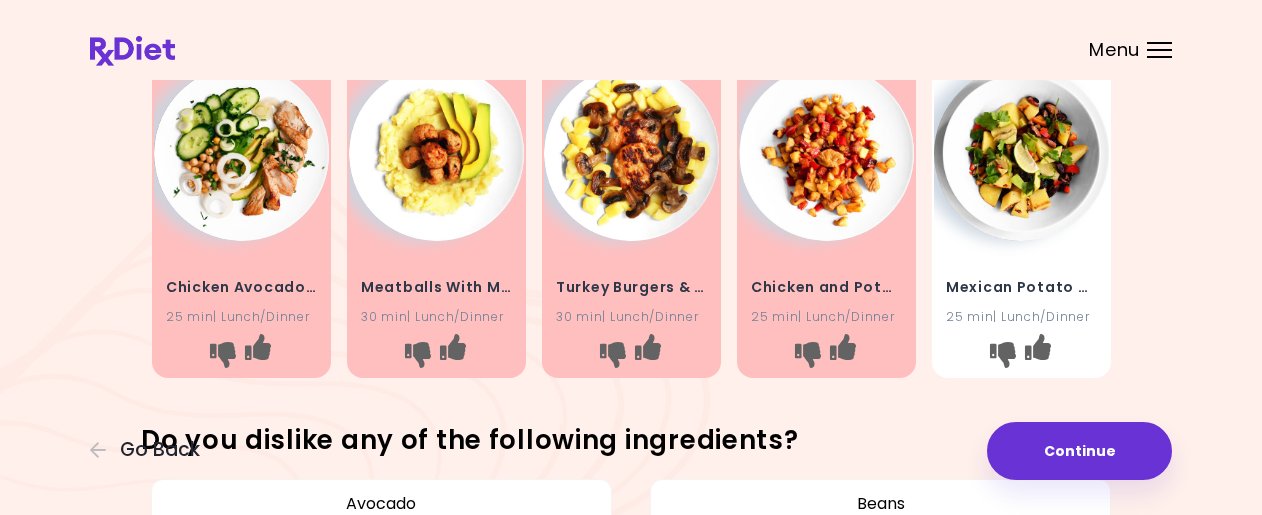 scroll, scrollTop: 425, scrollLeft: 0, axis: vertical 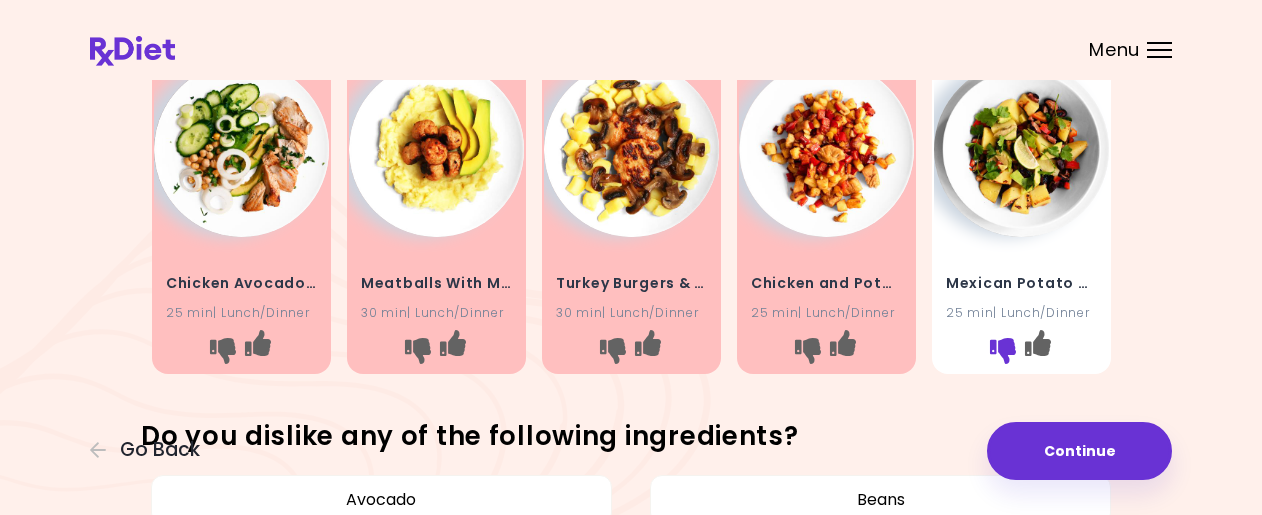 click at bounding box center (1002, 350) 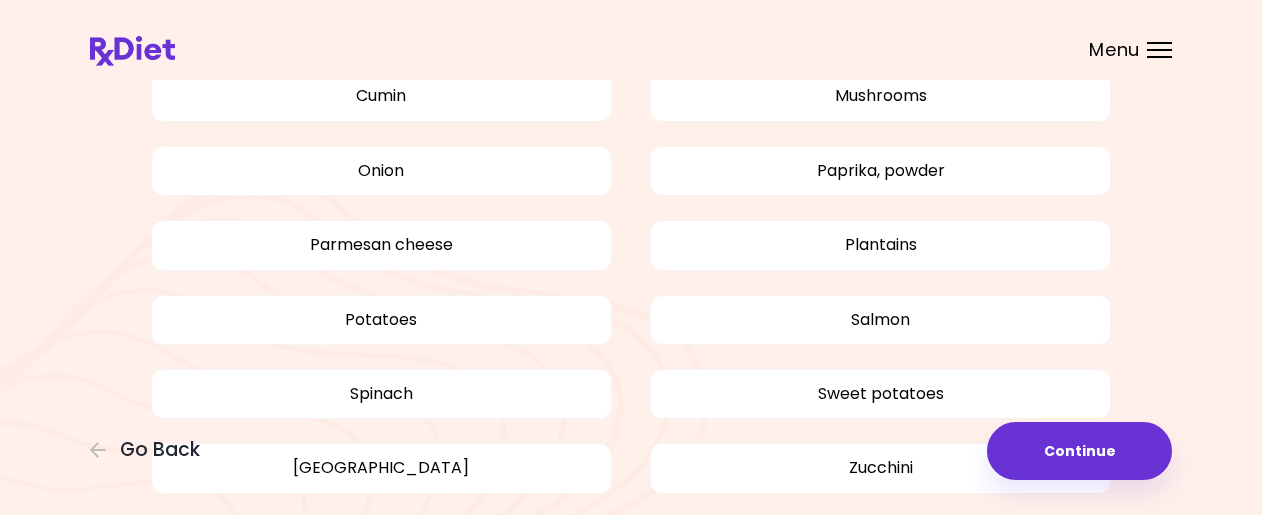 scroll, scrollTop: 1076, scrollLeft: 0, axis: vertical 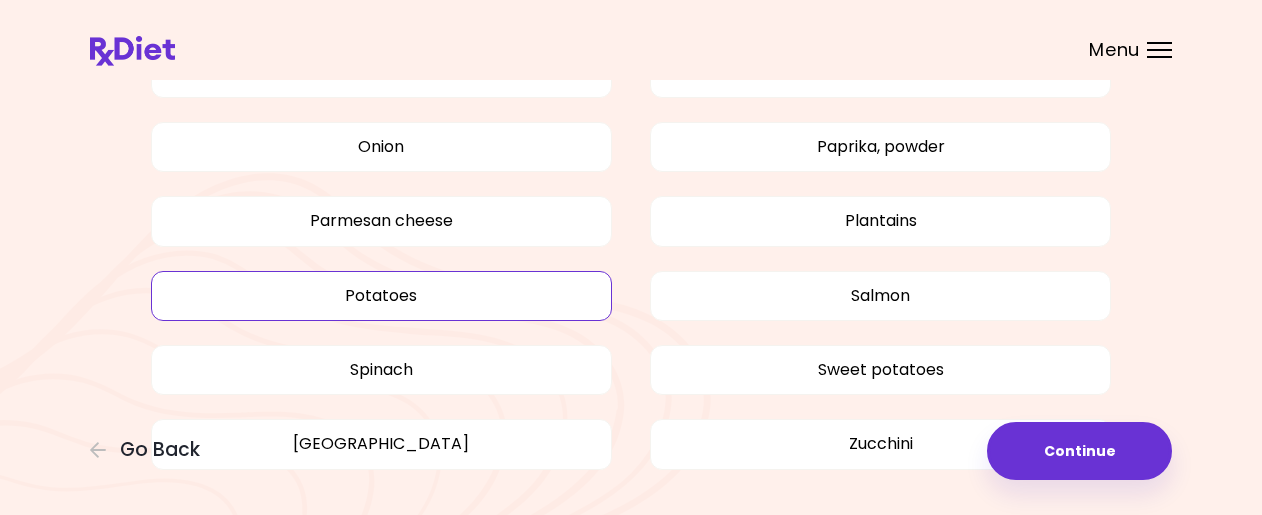 click on "Potatoes" at bounding box center (381, 296) 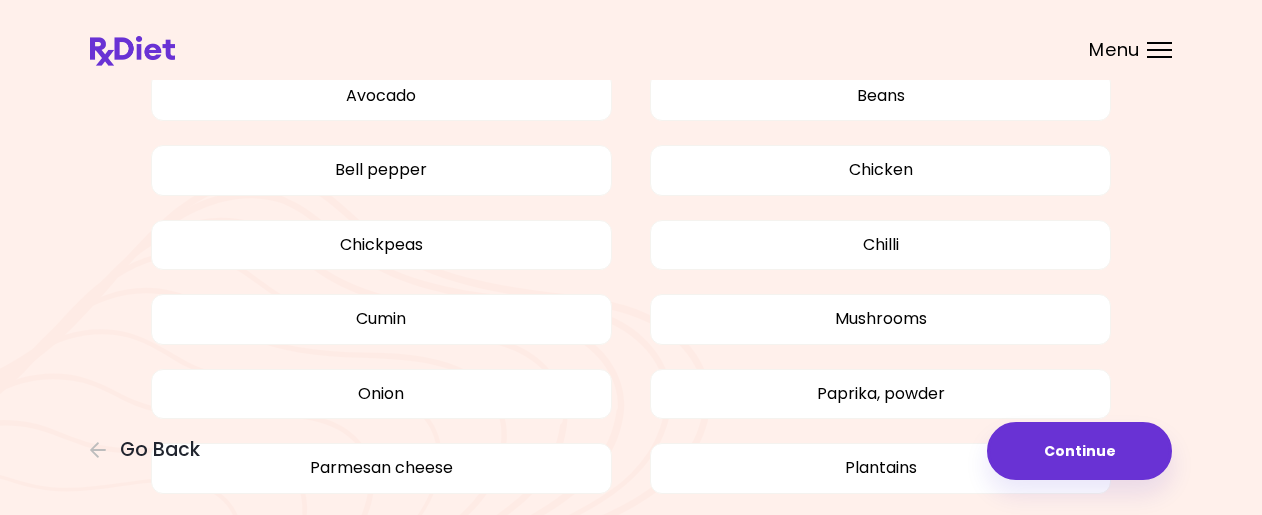 scroll, scrollTop: 808, scrollLeft: 0, axis: vertical 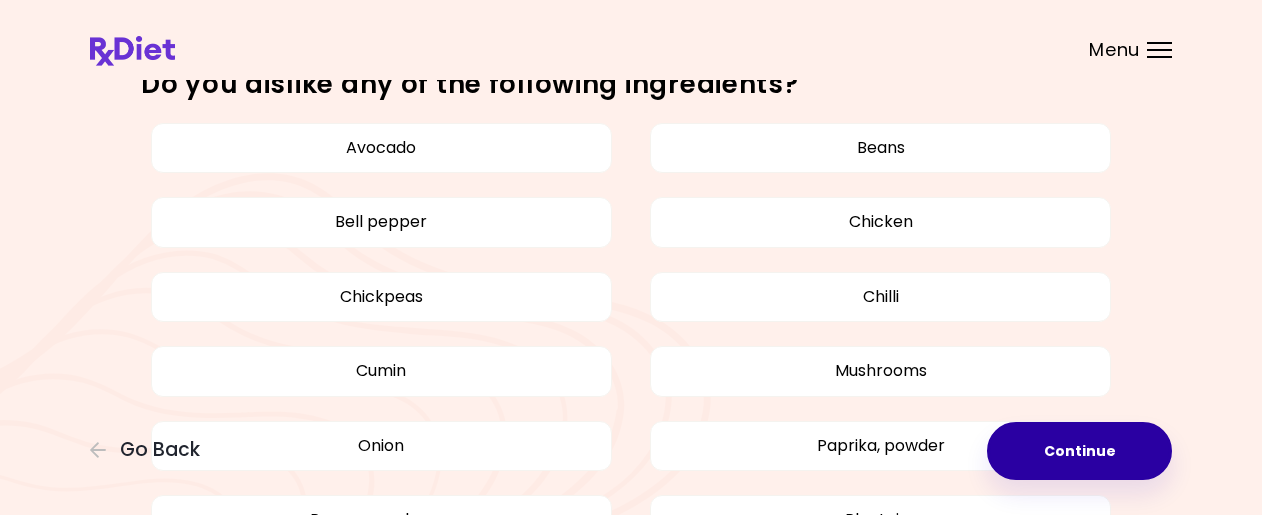 click on "Continue" at bounding box center [1079, 451] 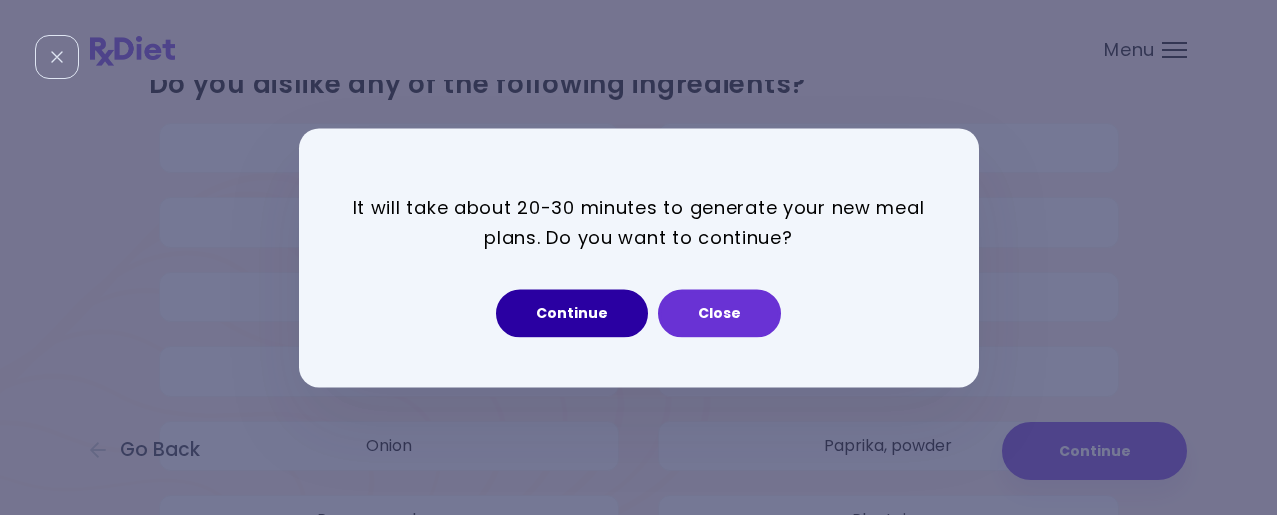 click on "Continue" at bounding box center [572, 313] 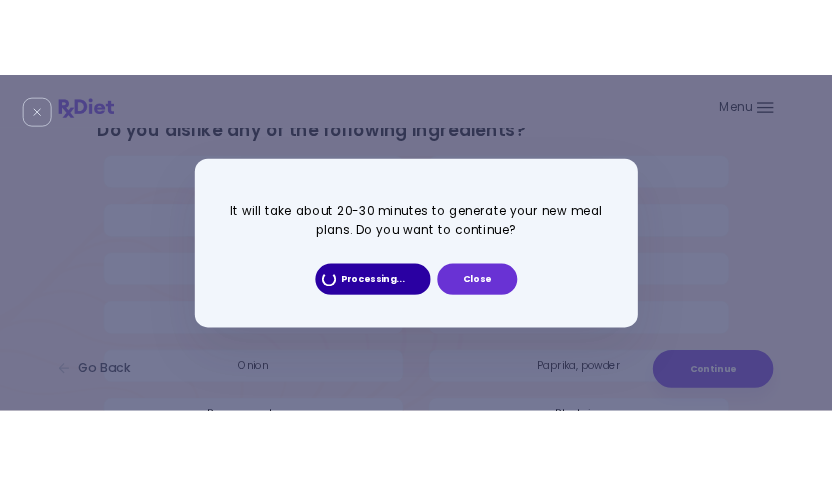 scroll, scrollTop: 0, scrollLeft: 0, axis: both 